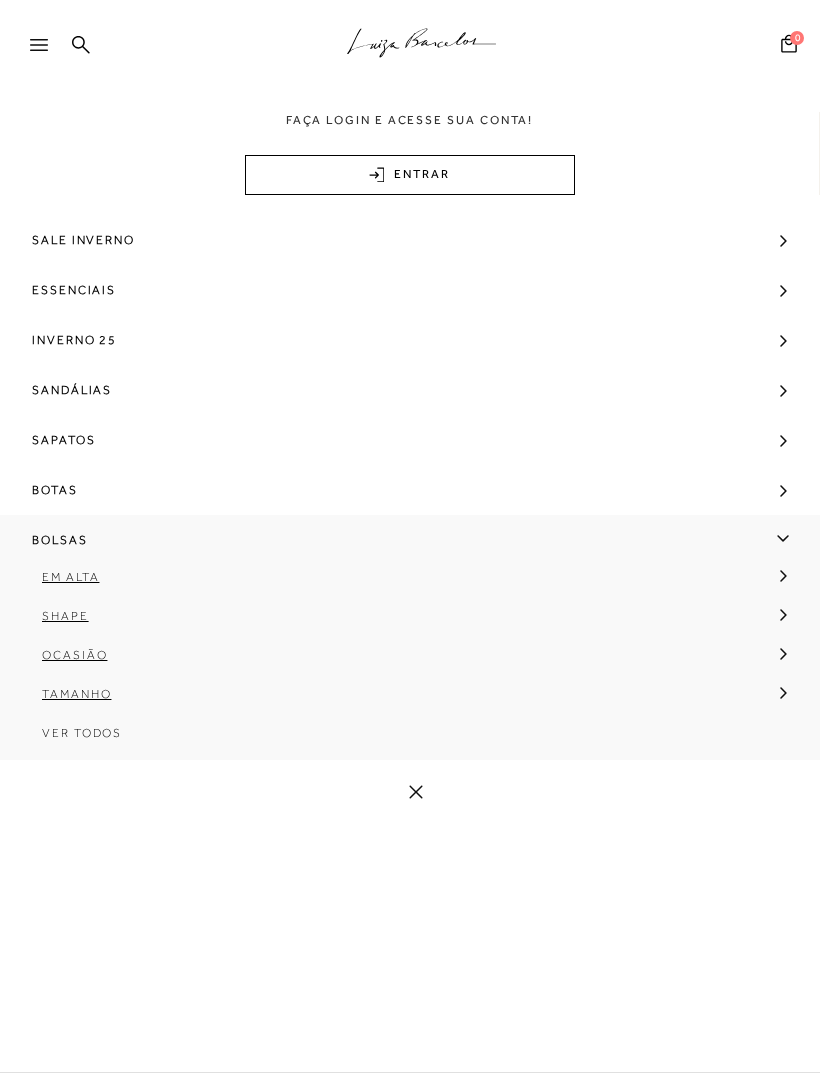 scroll, scrollTop: 0, scrollLeft: 0, axis: both 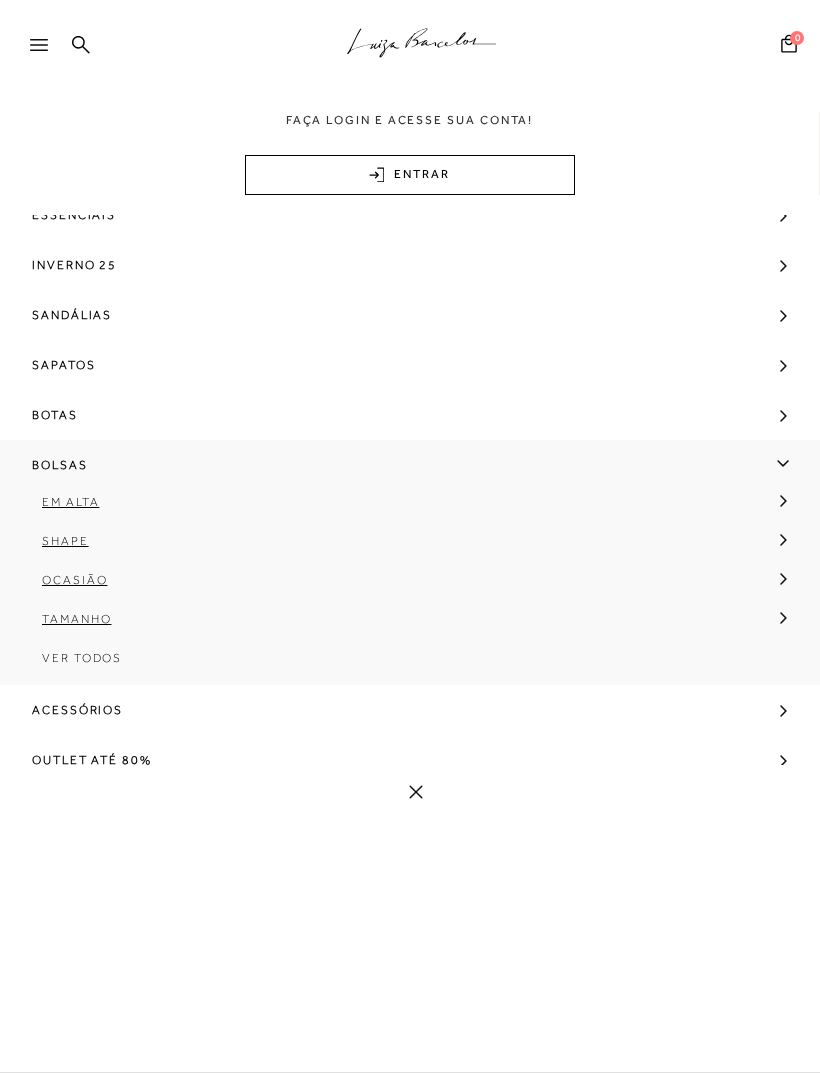 click on "Tamanho" at bounding box center [403, 626] 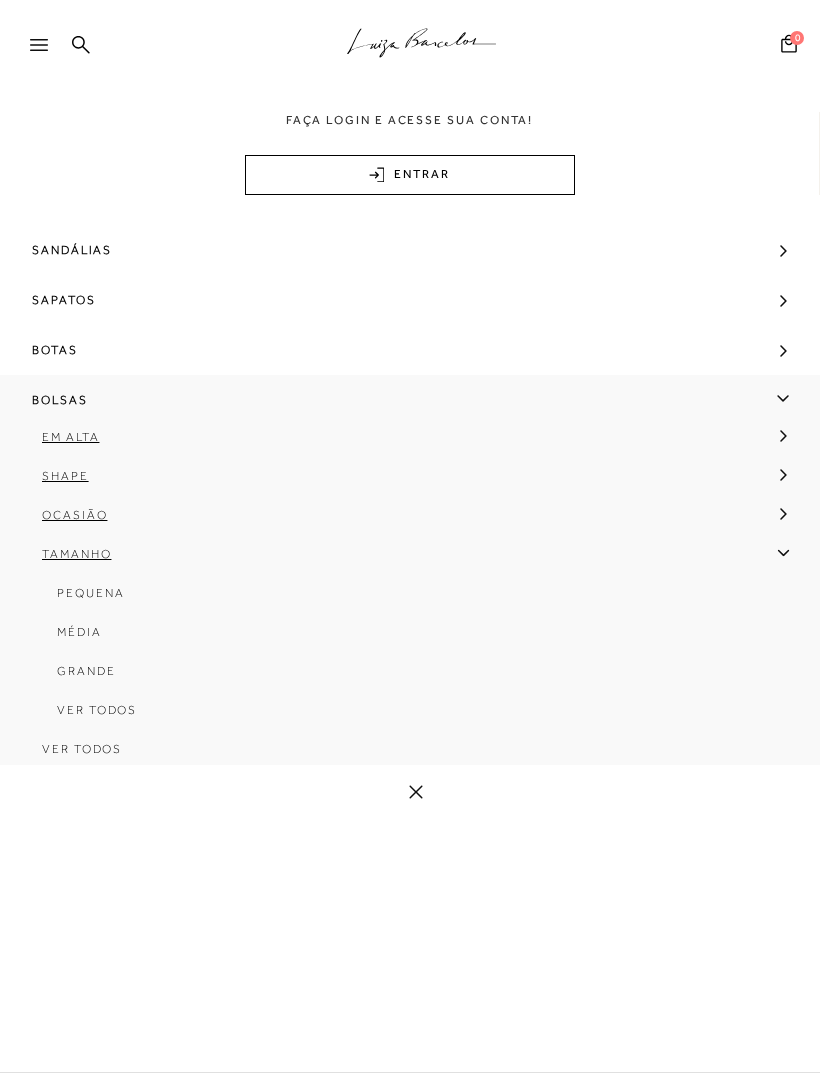 scroll, scrollTop: 164, scrollLeft: 0, axis: vertical 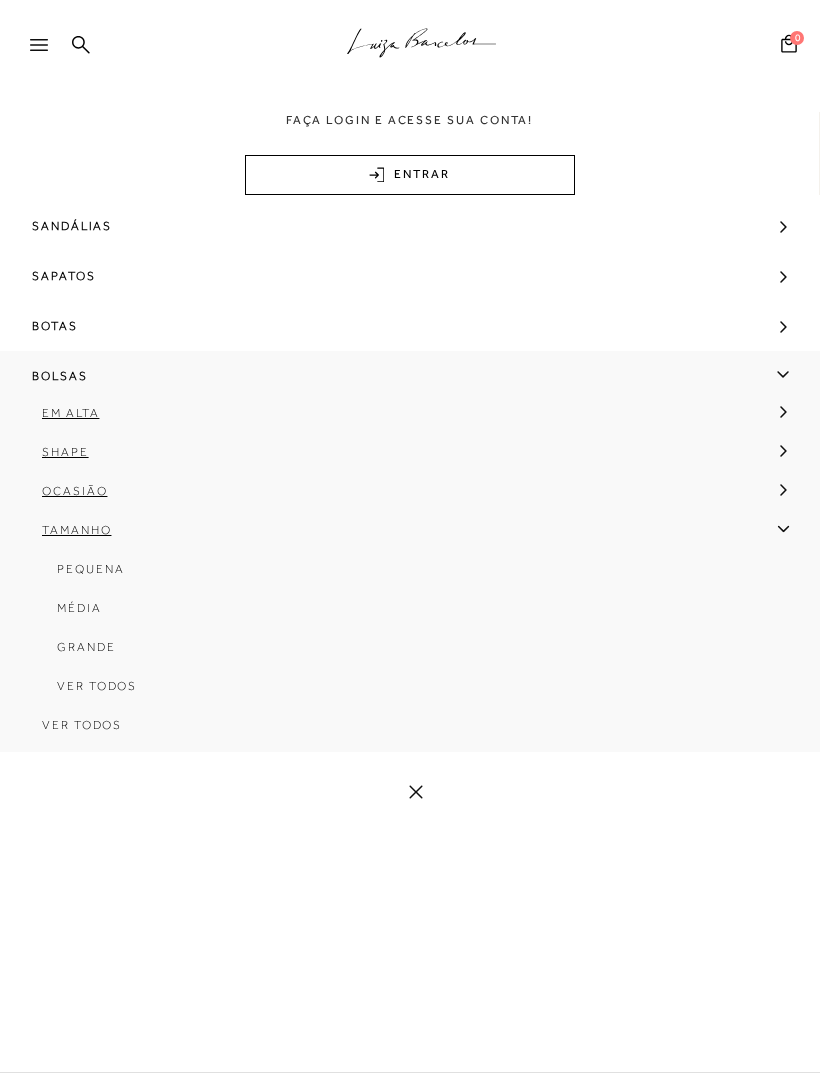 click on "Média" at bounding box center (79, 608) 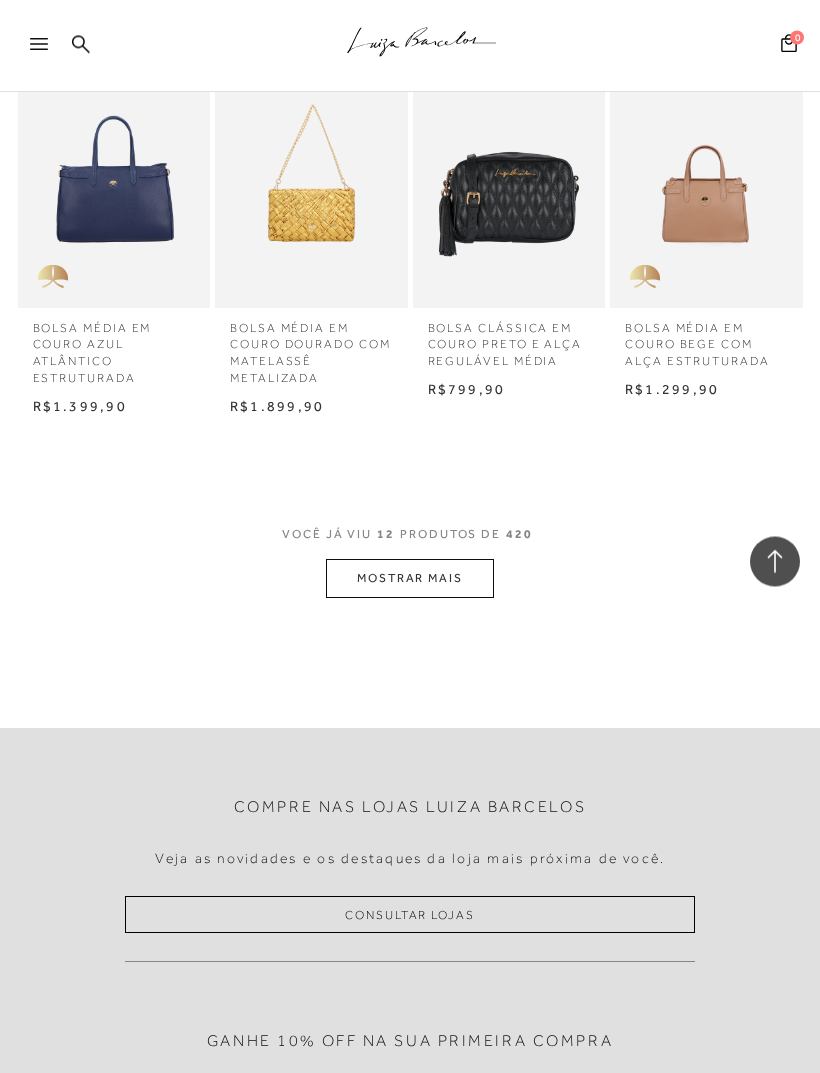 click on "MOSTRAR MAIS" at bounding box center (410, 579) 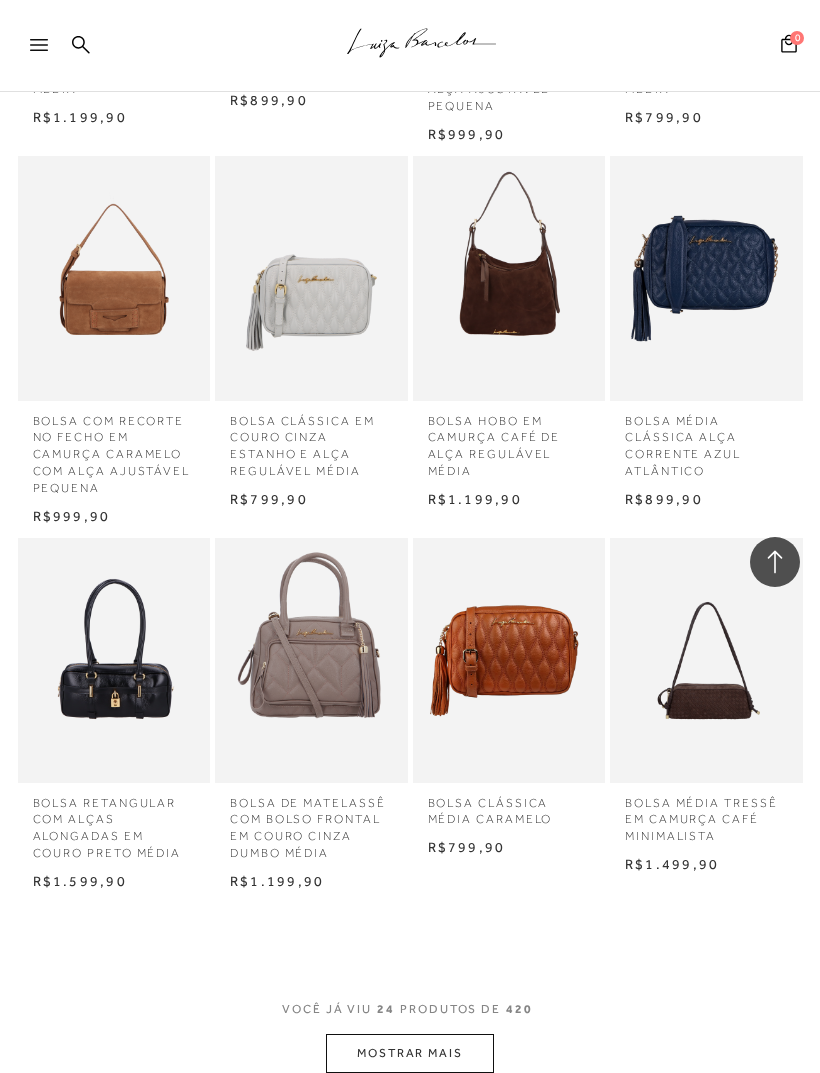 scroll, scrollTop: 2026, scrollLeft: 0, axis: vertical 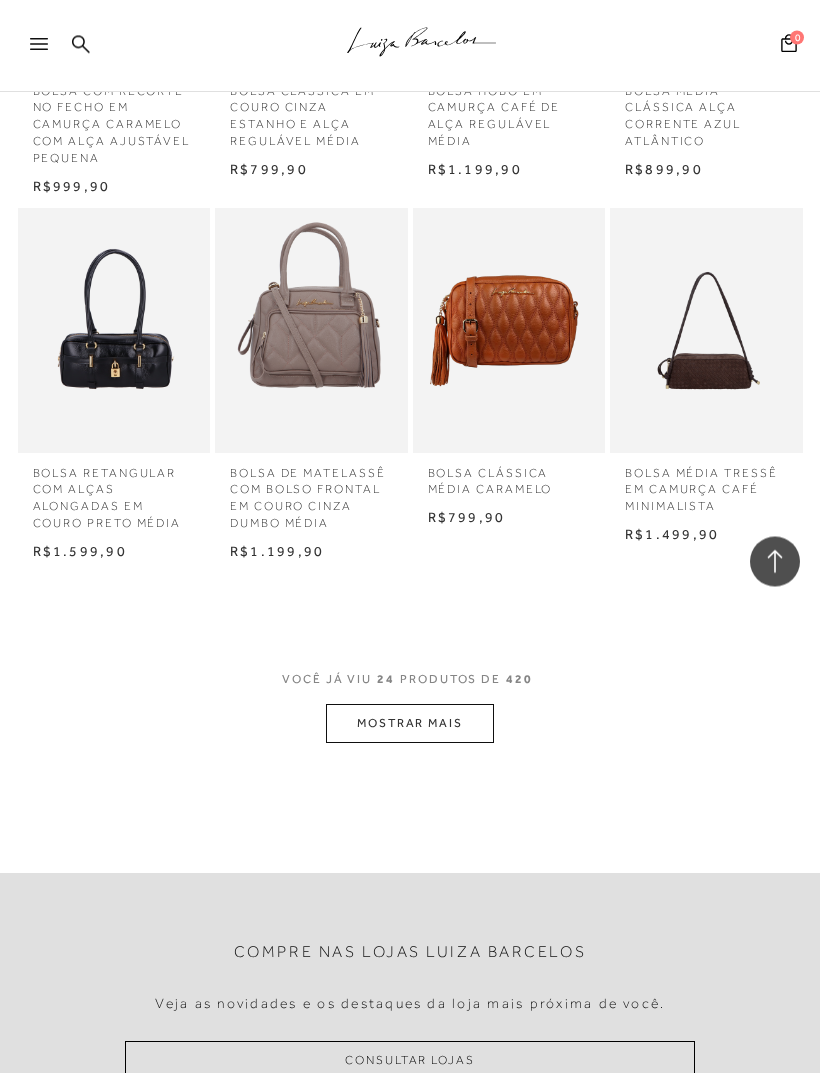 click on "MOSTRAR MAIS" at bounding box center (410, 724) 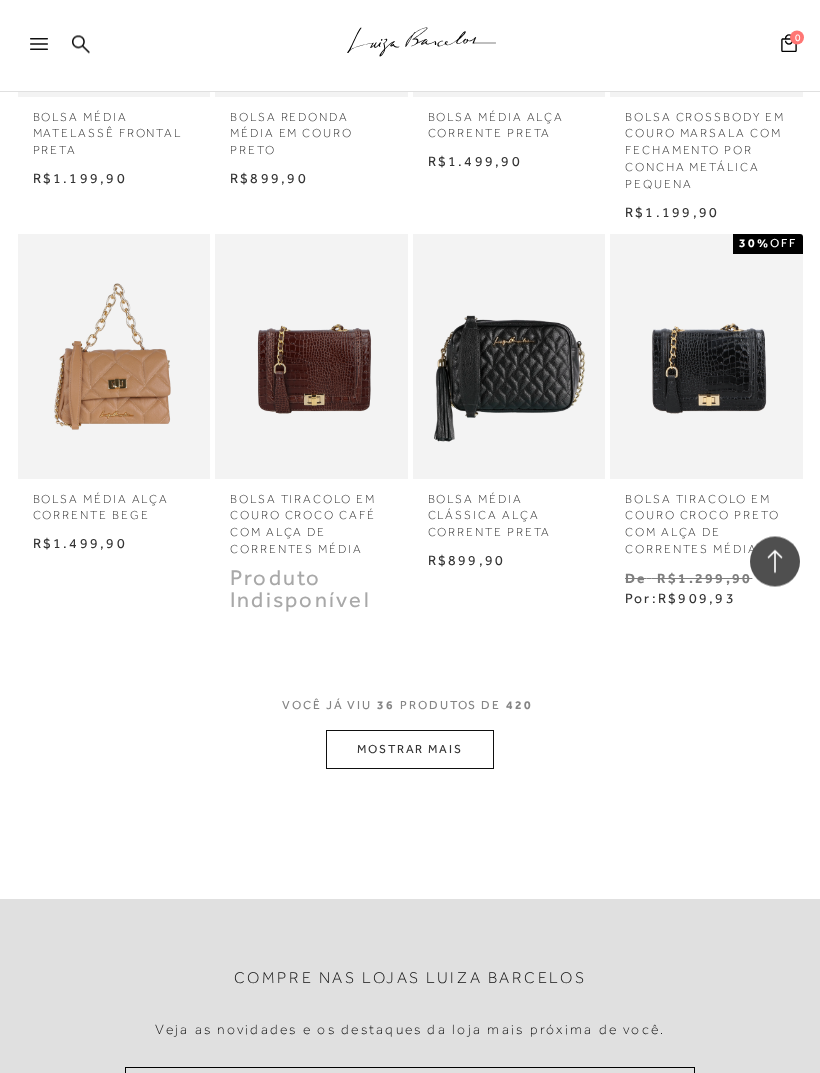 scroll, scrollTop: 3147, scrollLeft: 0, axis: vertical 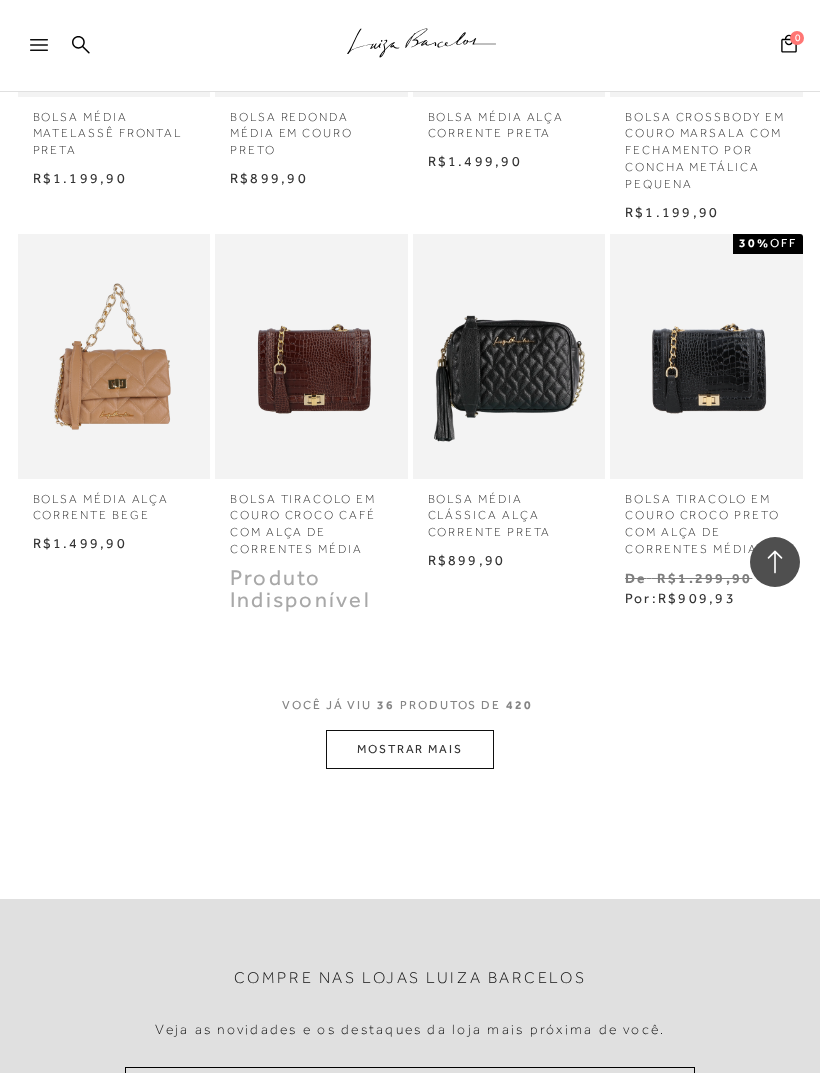click on "MOSTRAR MAIS" at bounding box center [410, 749] 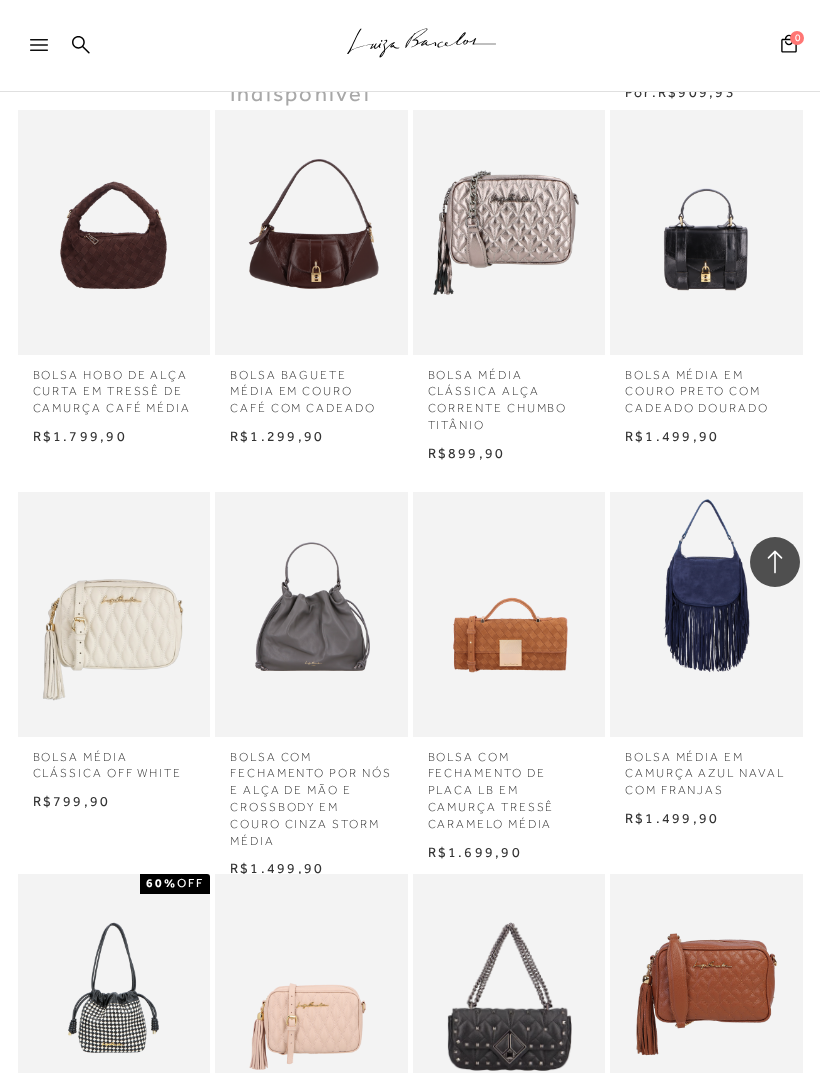 scroll, scrollTop: 4260, scrollLeft: 0, axis: vertical 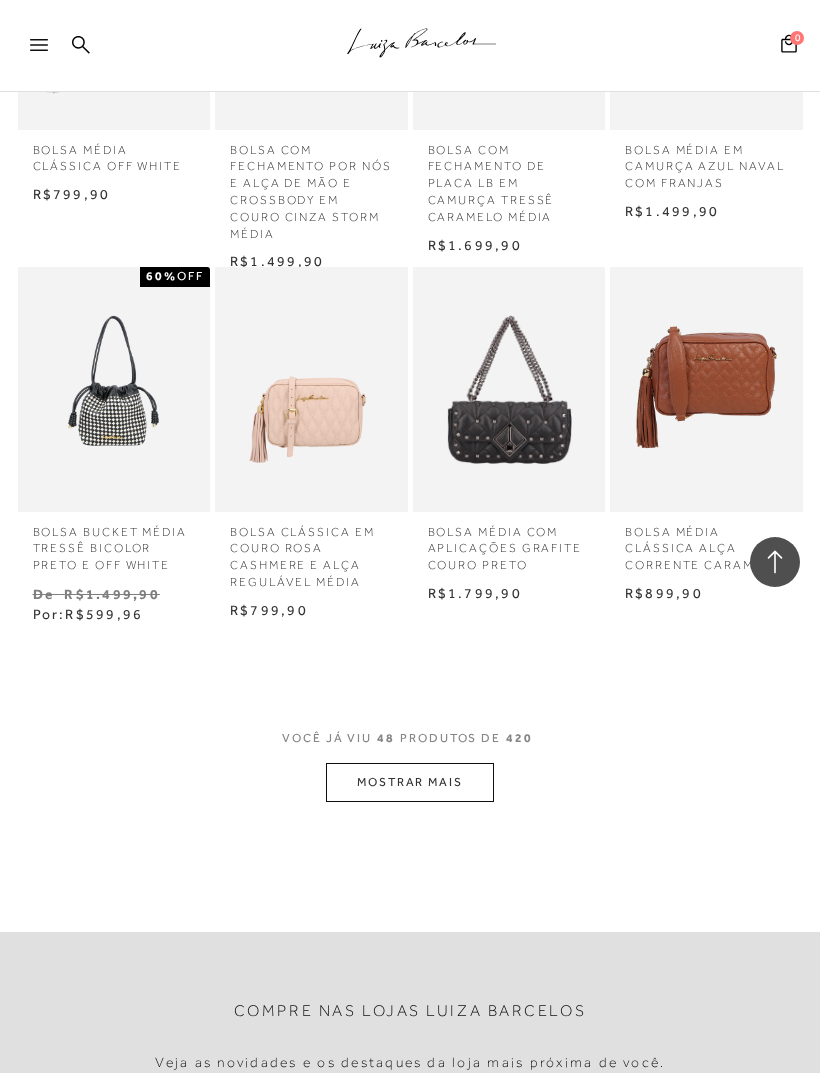 click on "MOSTRAR MAIS" at bounding box center (410, 782) 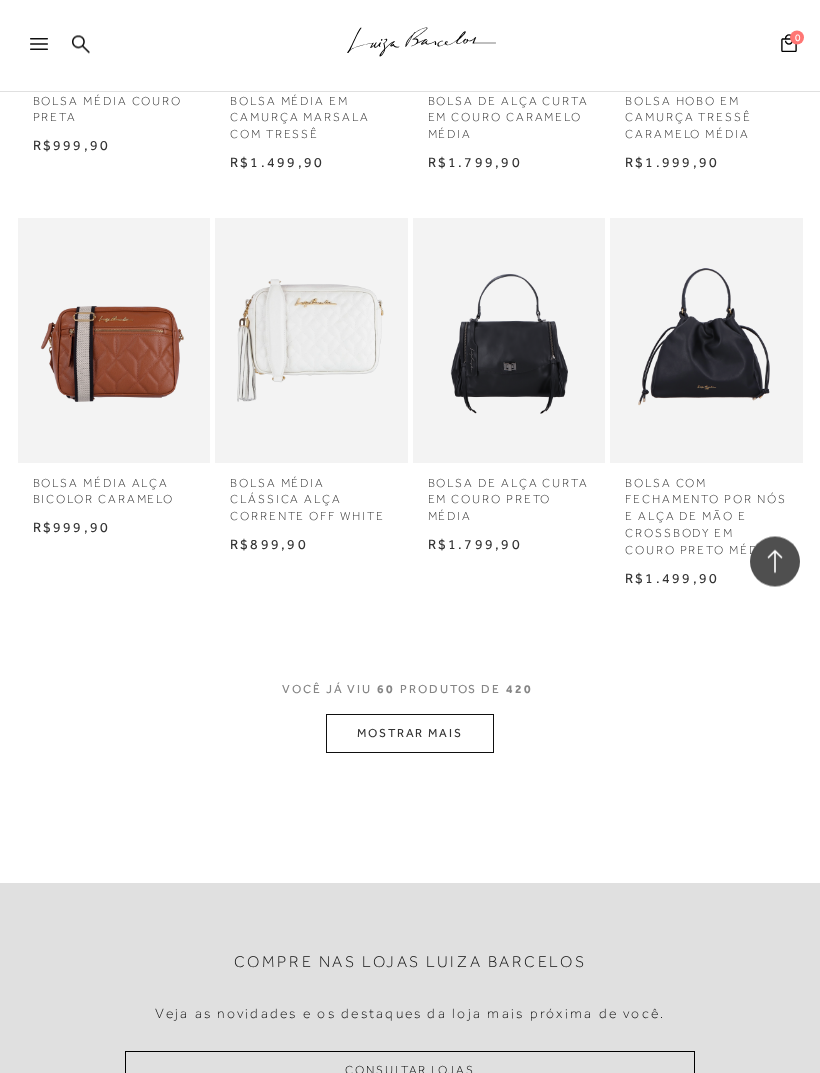 scroll, scrollTop: 5455, scrollLeft: 0, axis: vertical 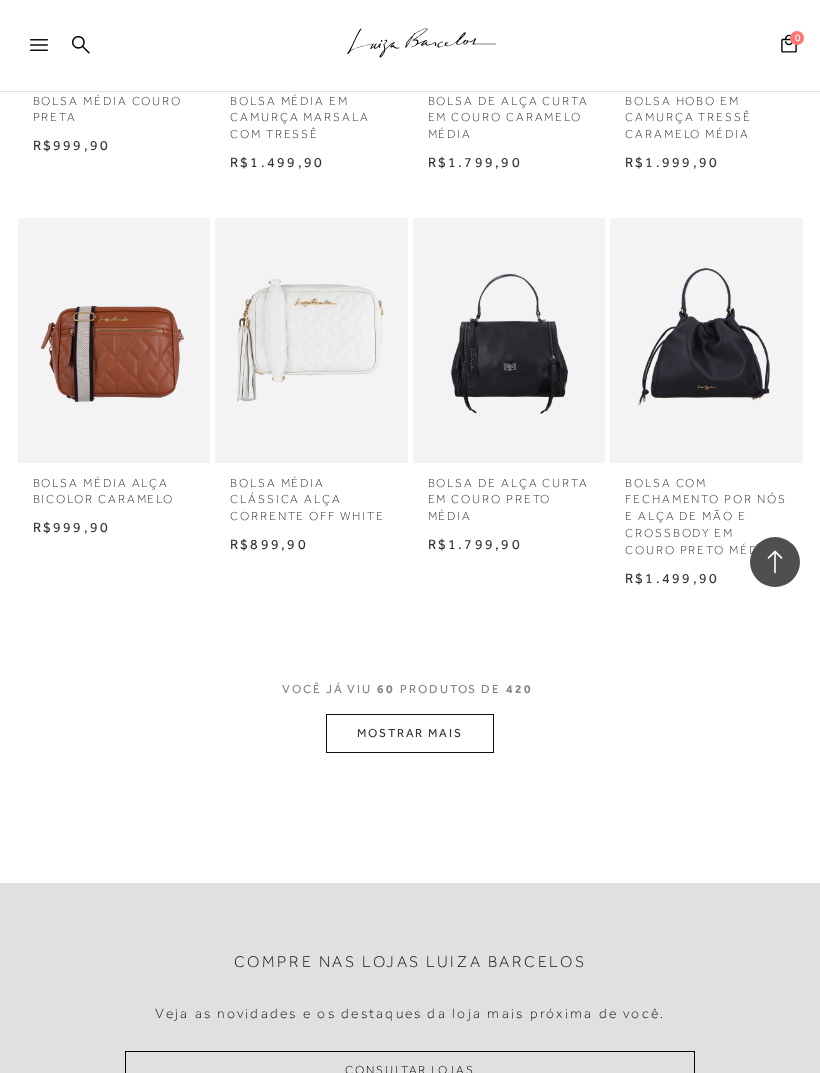 click on "MOSTRAR MAIS" at bounding box center [410, 733] 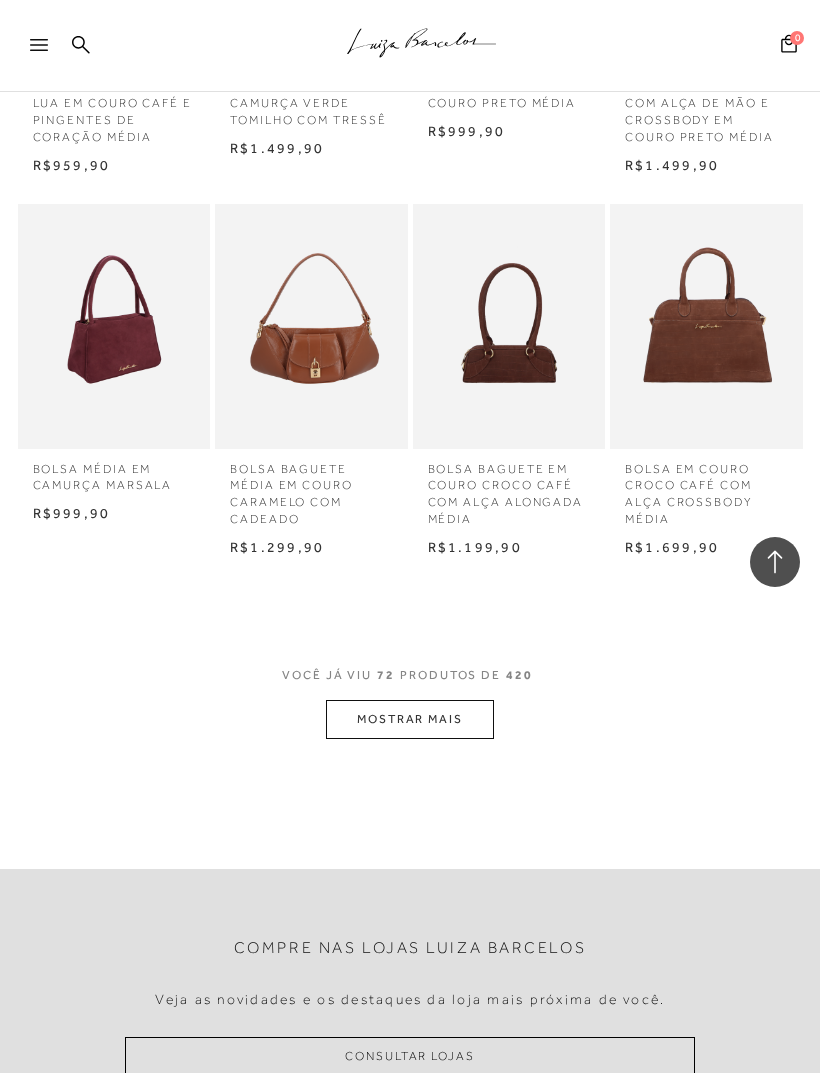 scroll, scrollTop: 6694, scrollLeft: 0, axis: vertical 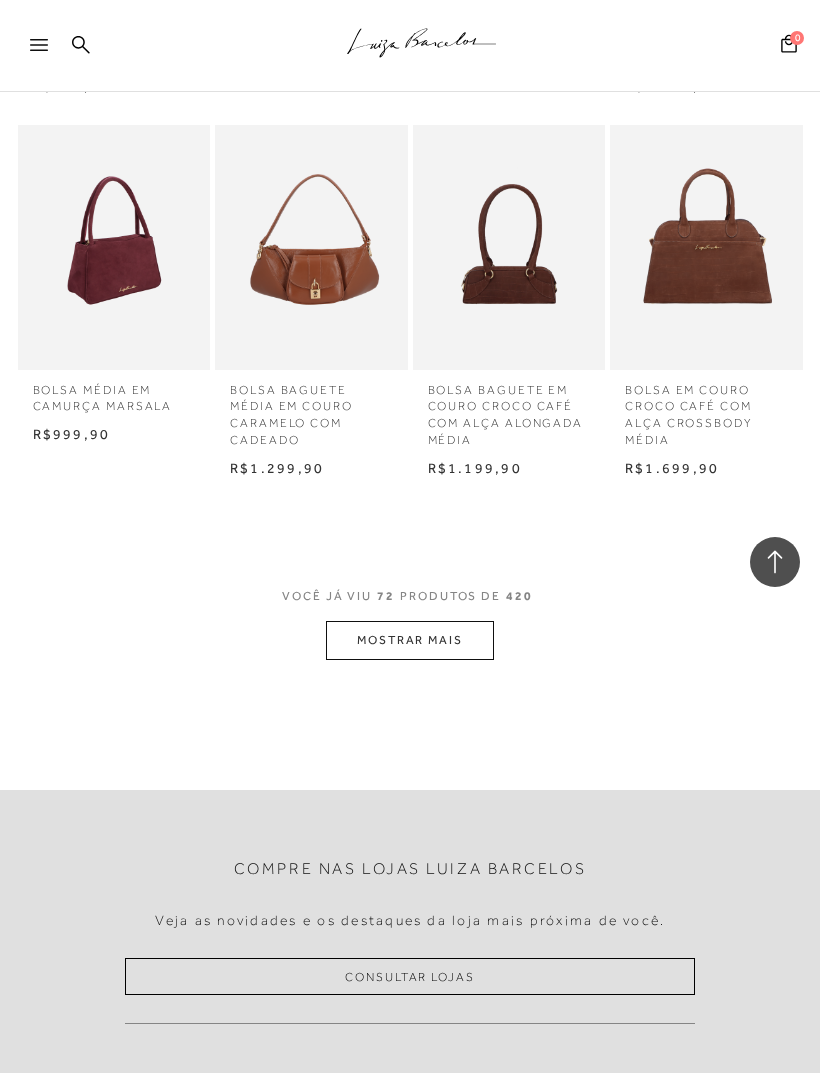 click on "MOSTRAR MAIS" at bounding box center (410, 640) 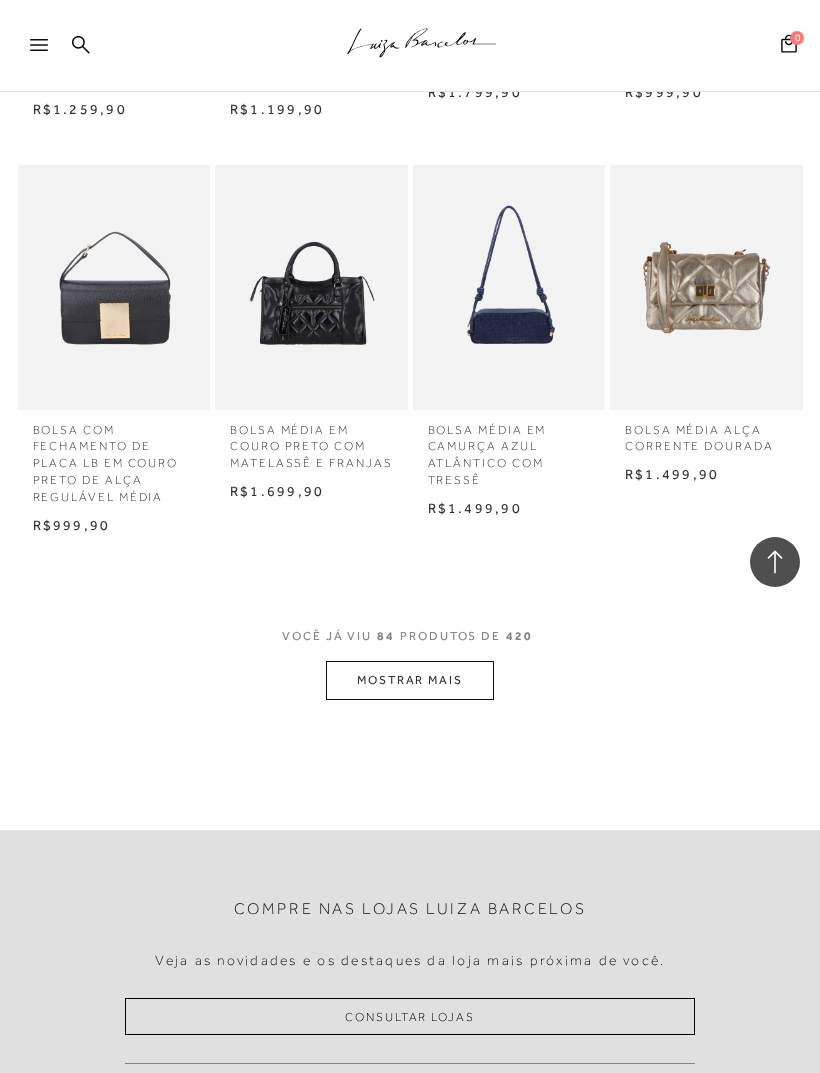 scroll, scrollTop: 7902, scrollLeft: 0, axis: vertical 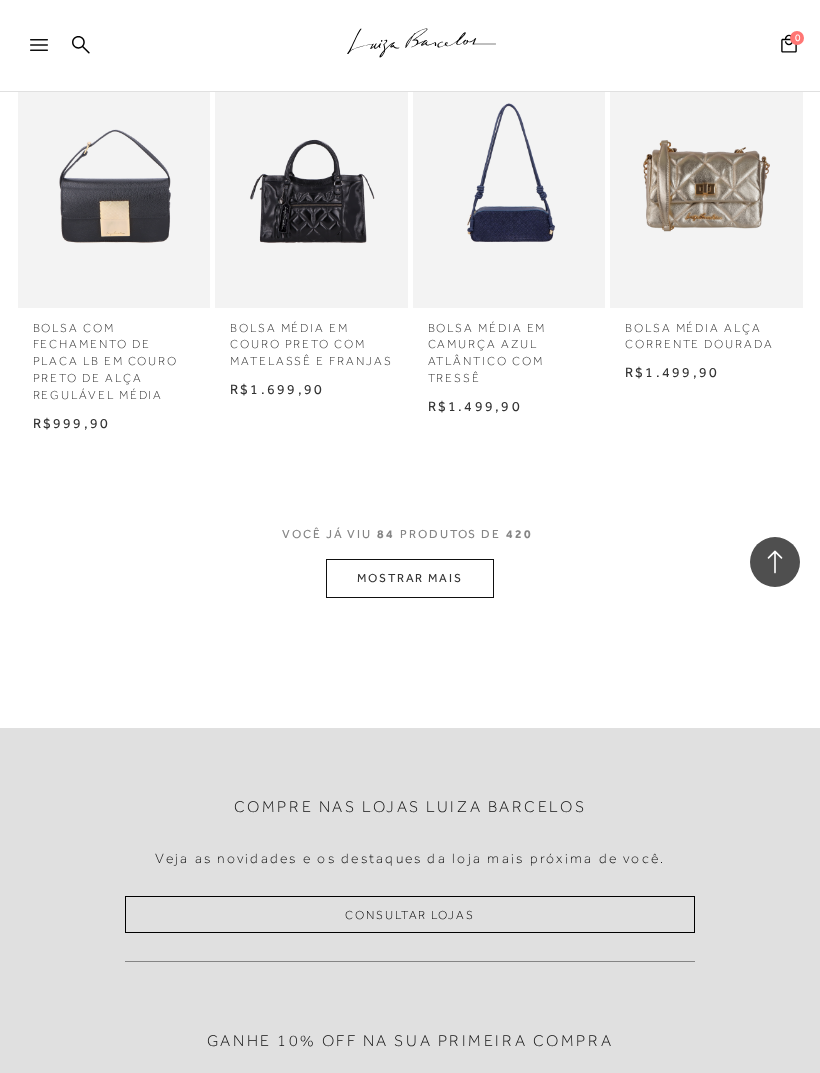 click on "MOSTRAR MAIS" at bounding box center [410, 578] 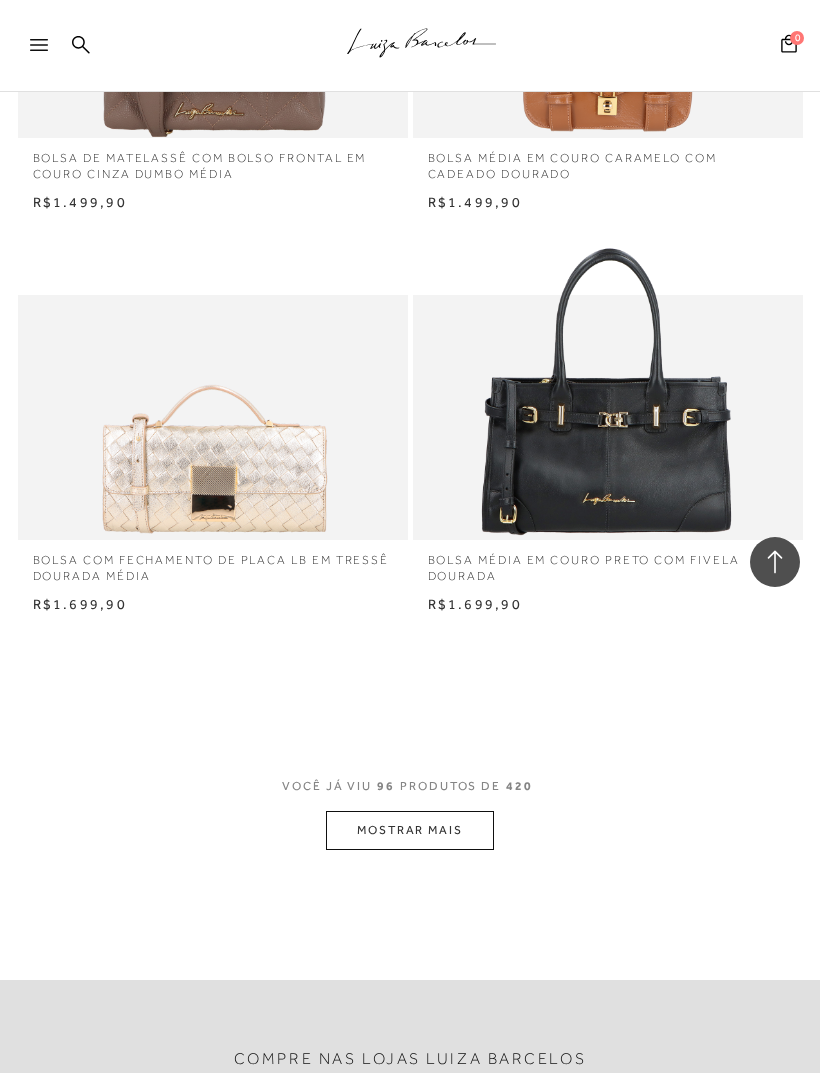 scroll, scrollTop: 19279, scrollLeft: 0, axis: vertical 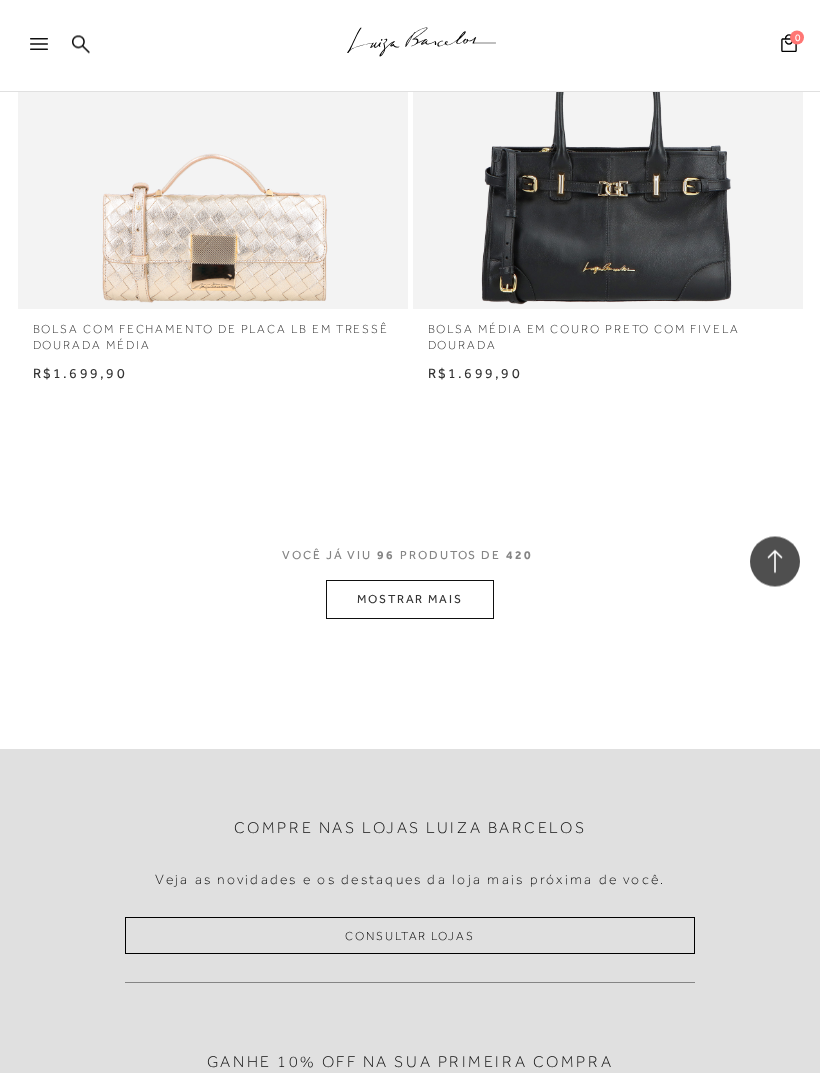 click on "MOSTRAR MAIS" at bounding box center [410, 600] 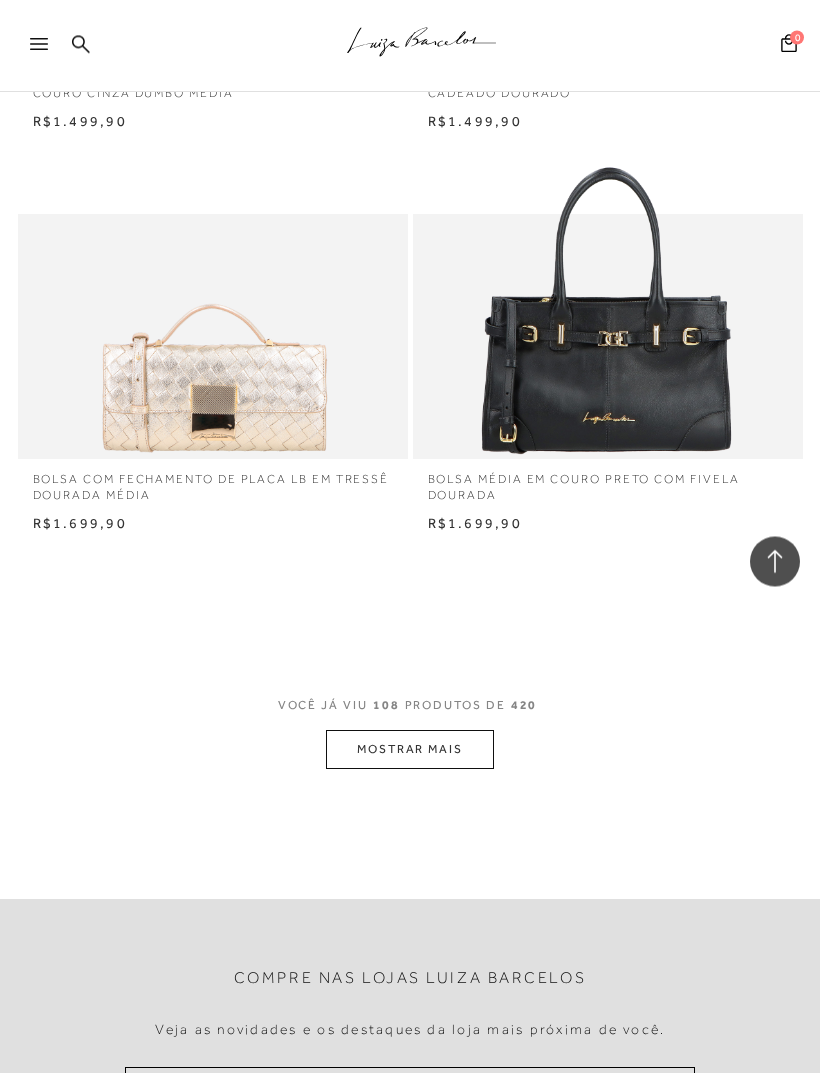 scroll, scrollTop: 19003, scrollLeft: 0, axis: vertical 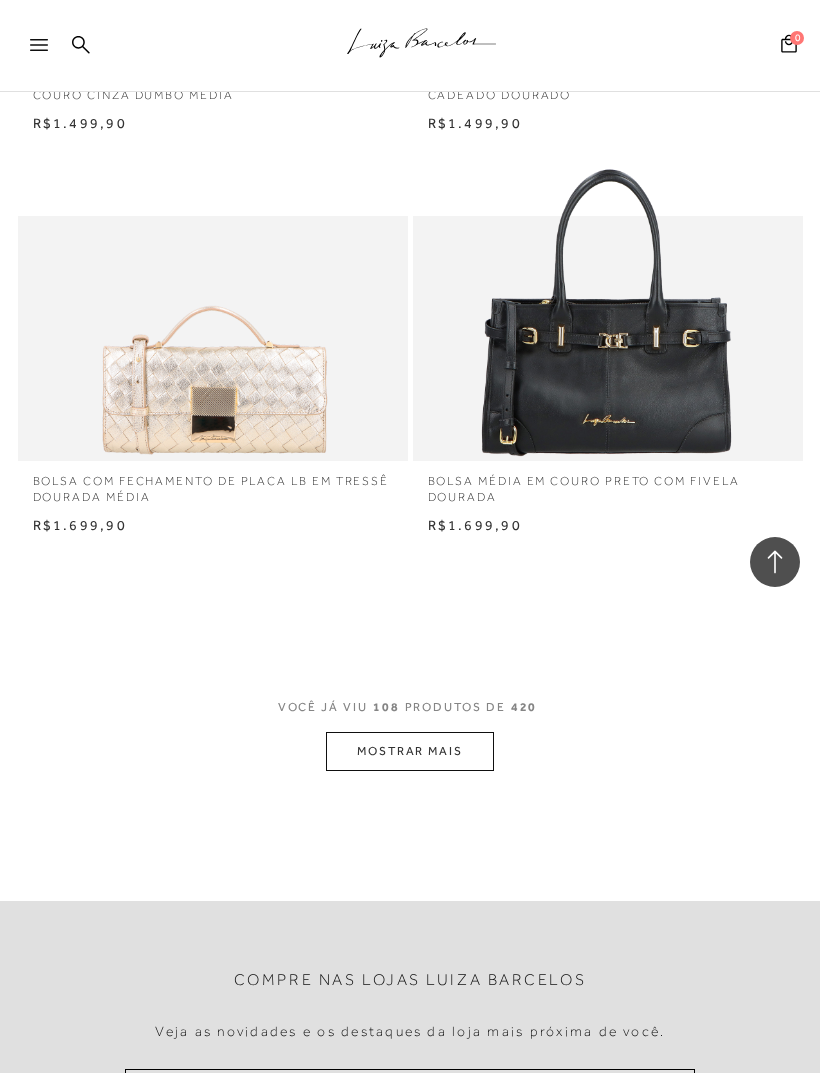 click on "MOSTRAR MAIS" at bounding box center [410, 751] 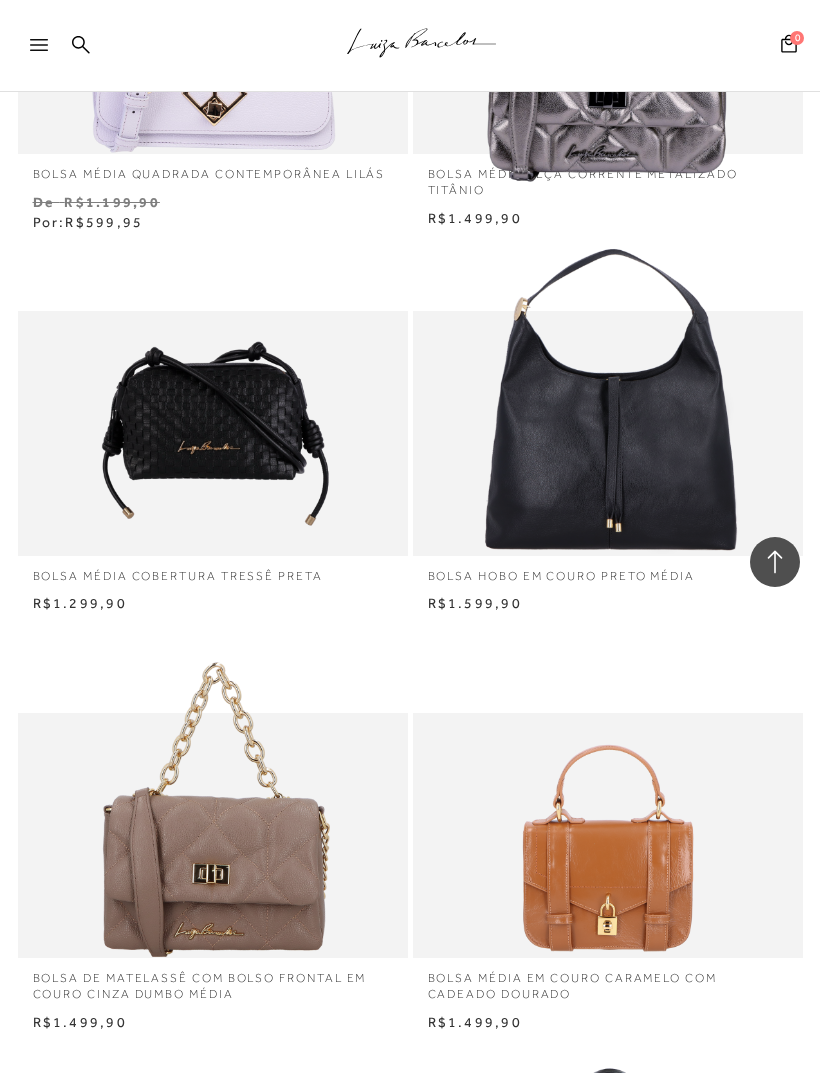 scroll, scrollTop: 18059, scrollLeft: 0, axis: vertical 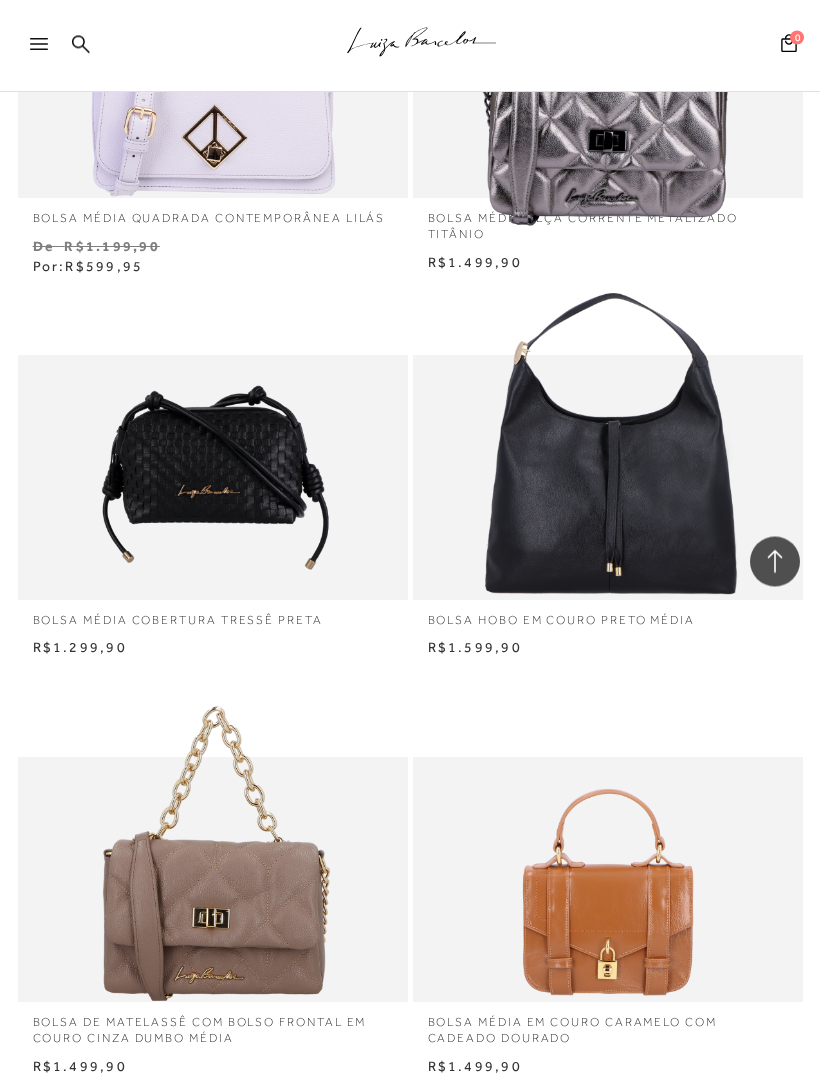 click at bounding box center (81, 46) 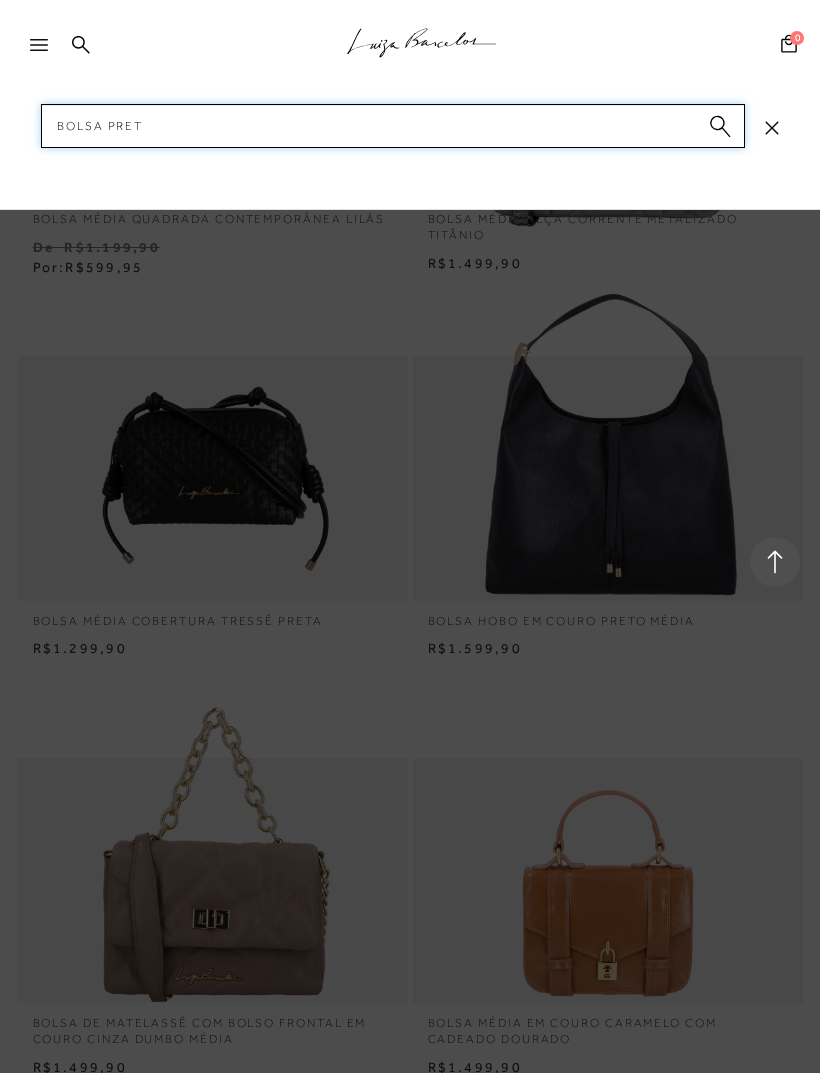 type on "bolsa preta" 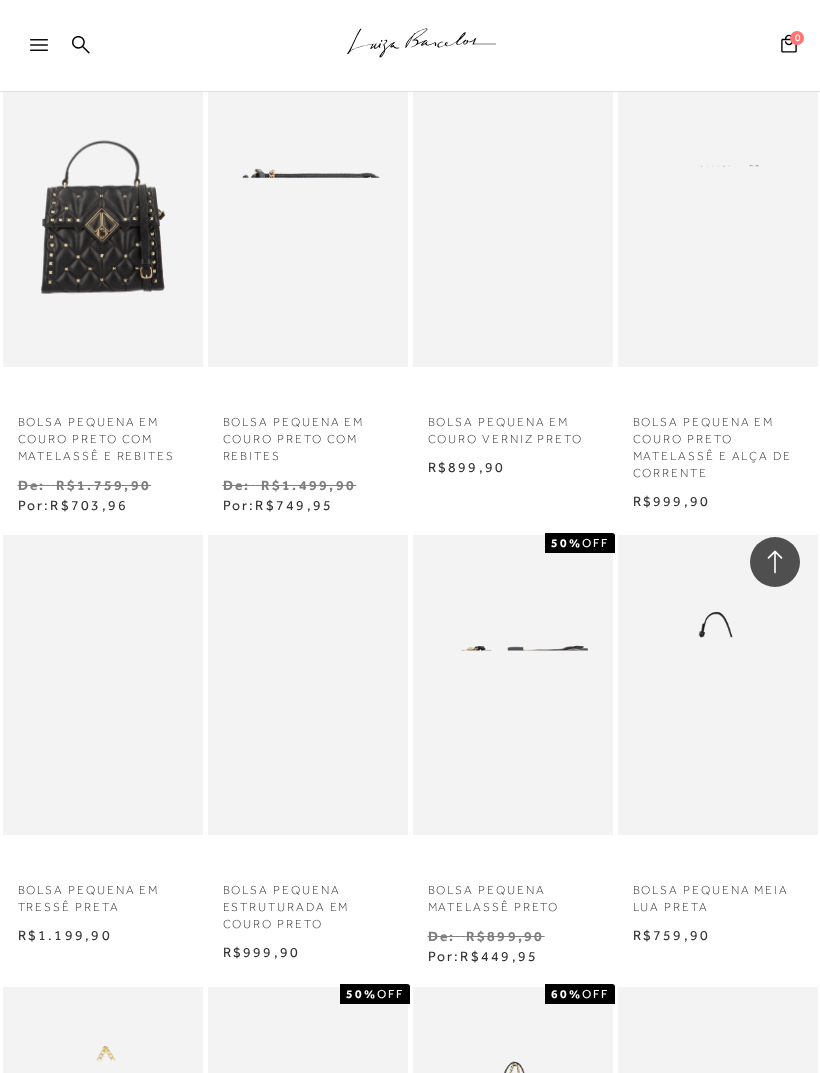 scroll, scrollTop: 14579, scrollLeft: 0, axis: vertical 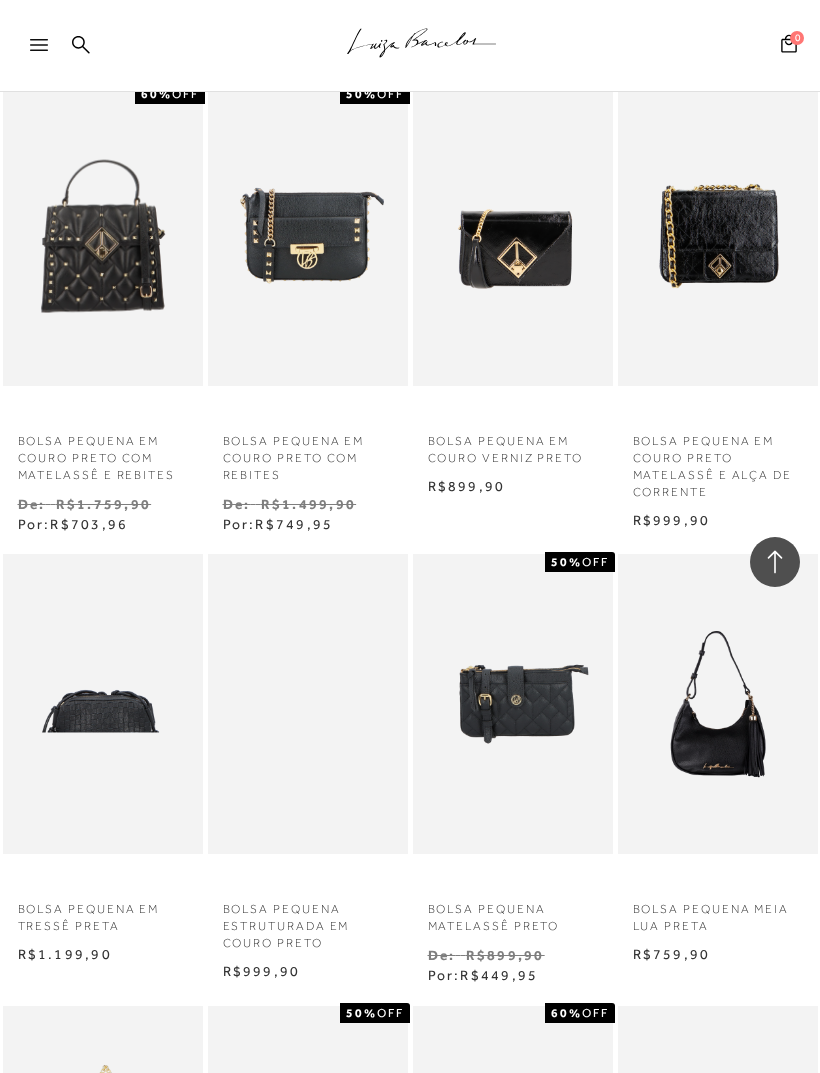 click at bounding box center (718, 704) 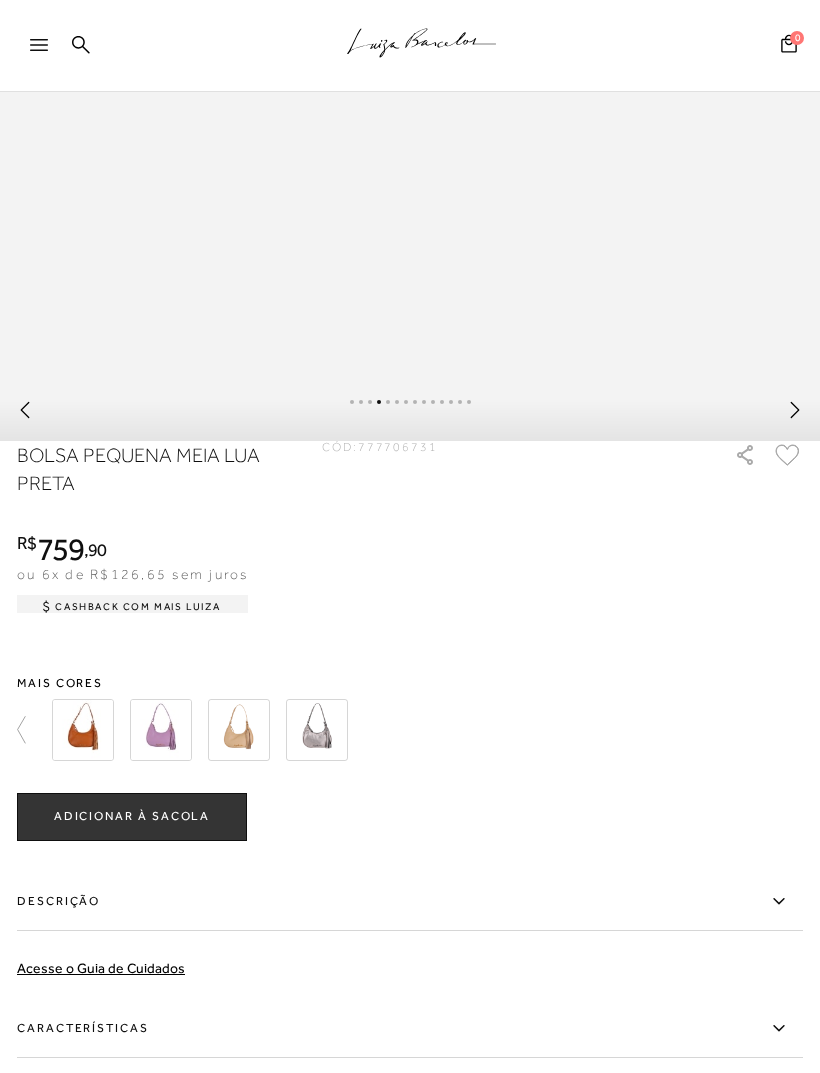scroll, scrollTop: 1446, scrollLeft: 0, axis: vertical 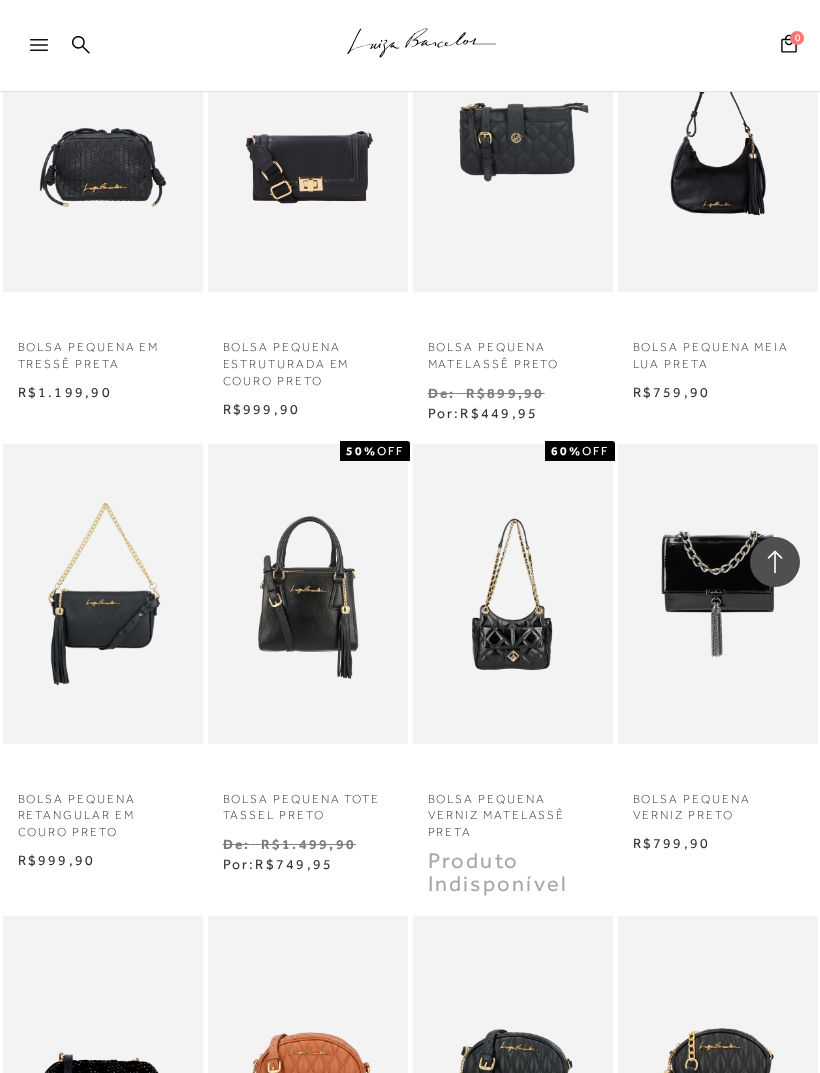 click at bounding box center (103, 594) 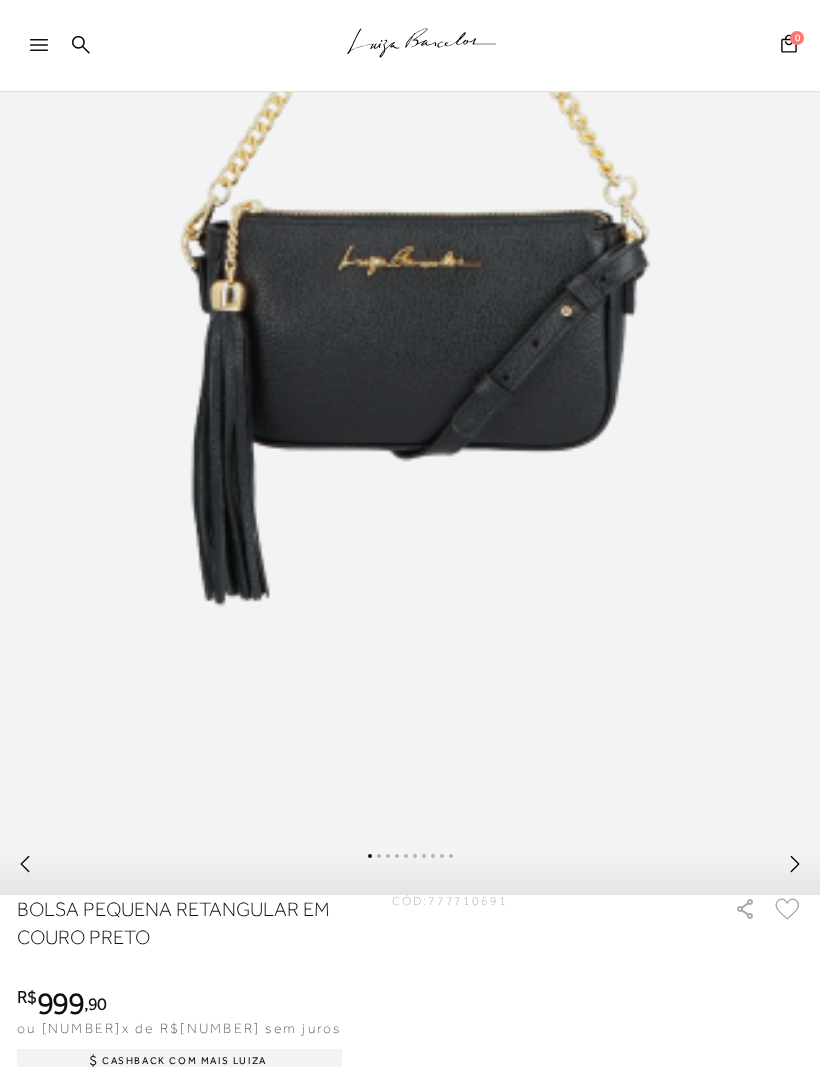 scroll, scrollTop: 758, scrollLeft: 0, axis: vertical 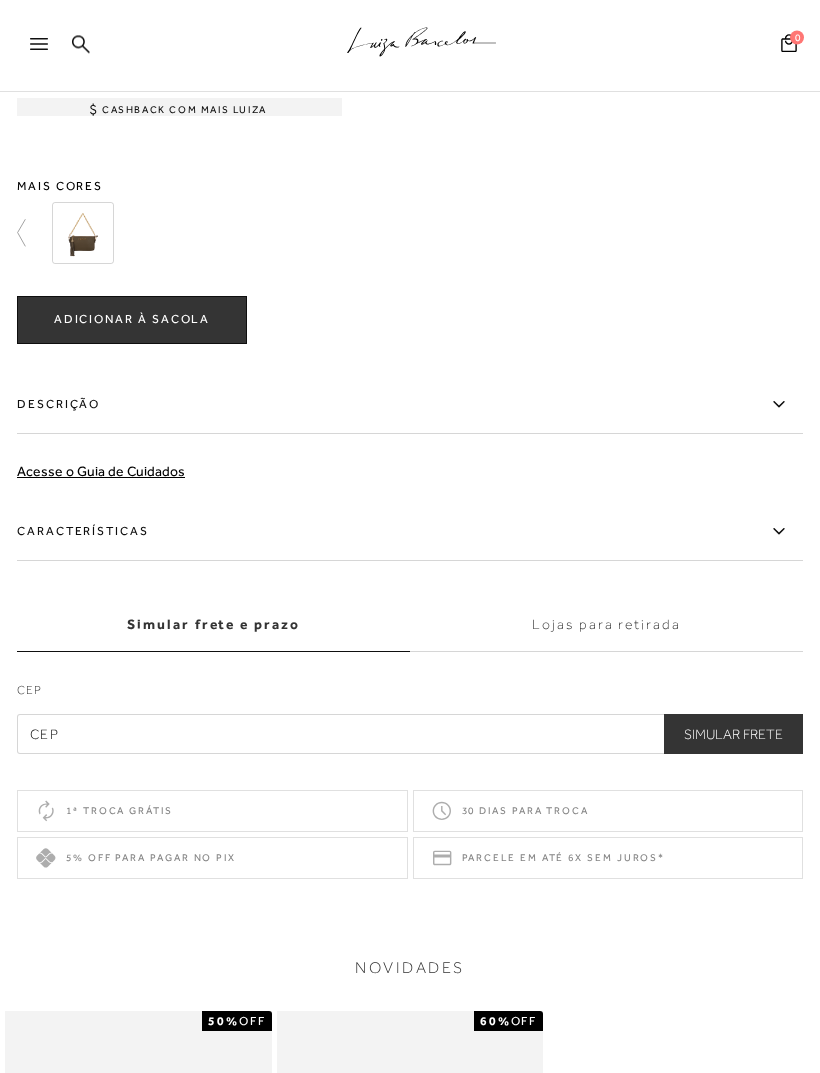 click on "Características" at bounding box center (410, 533) 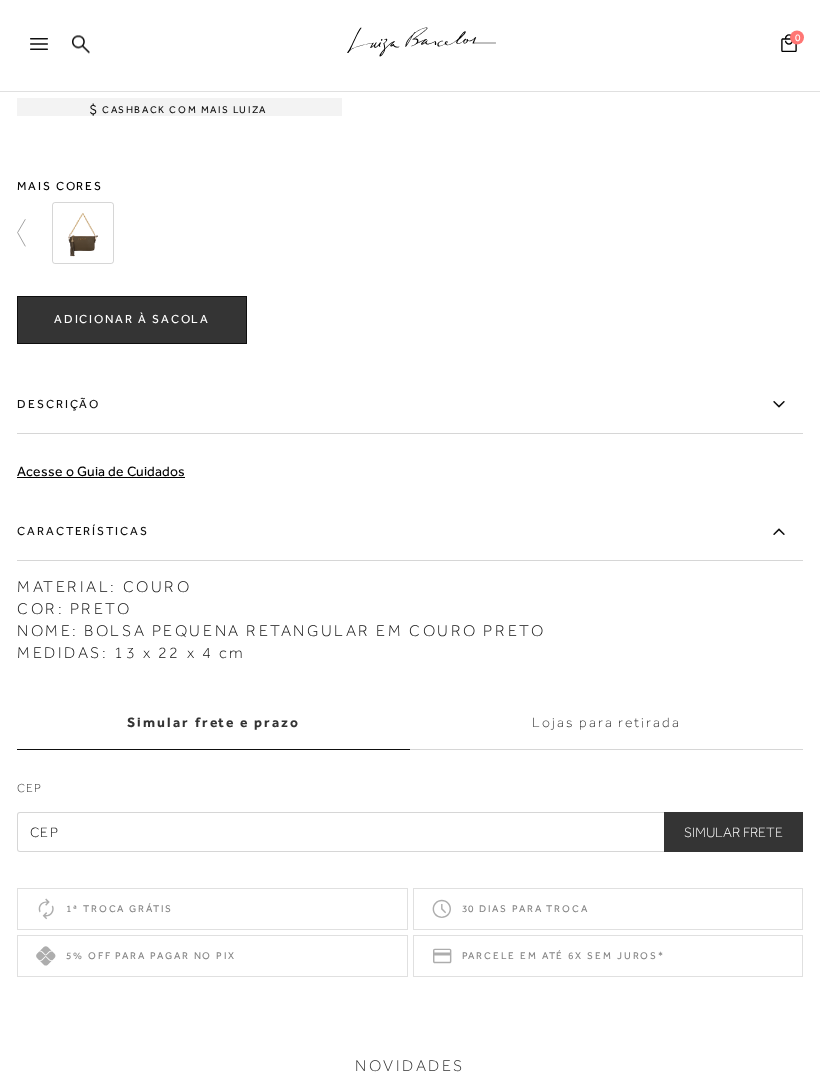 scroll, scrollTop: 1494, scrollLeft: 0, axis: vertical 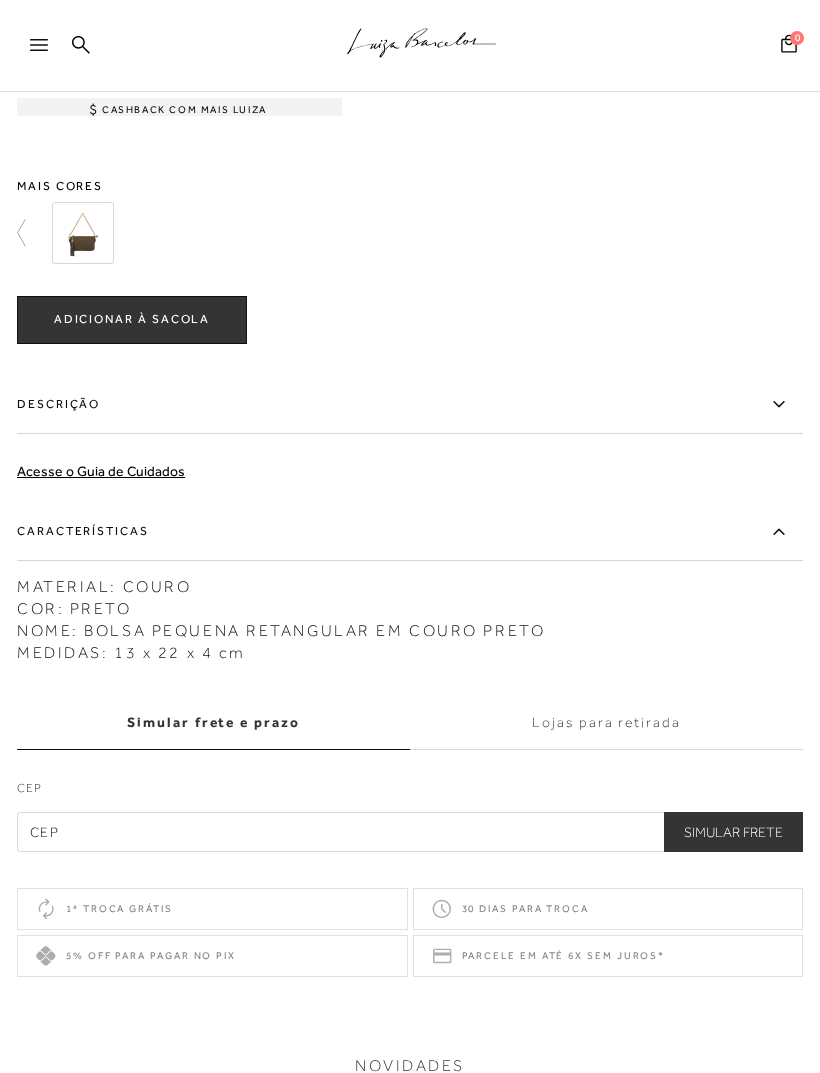 click on "Características" at bounding box center (410, 532) 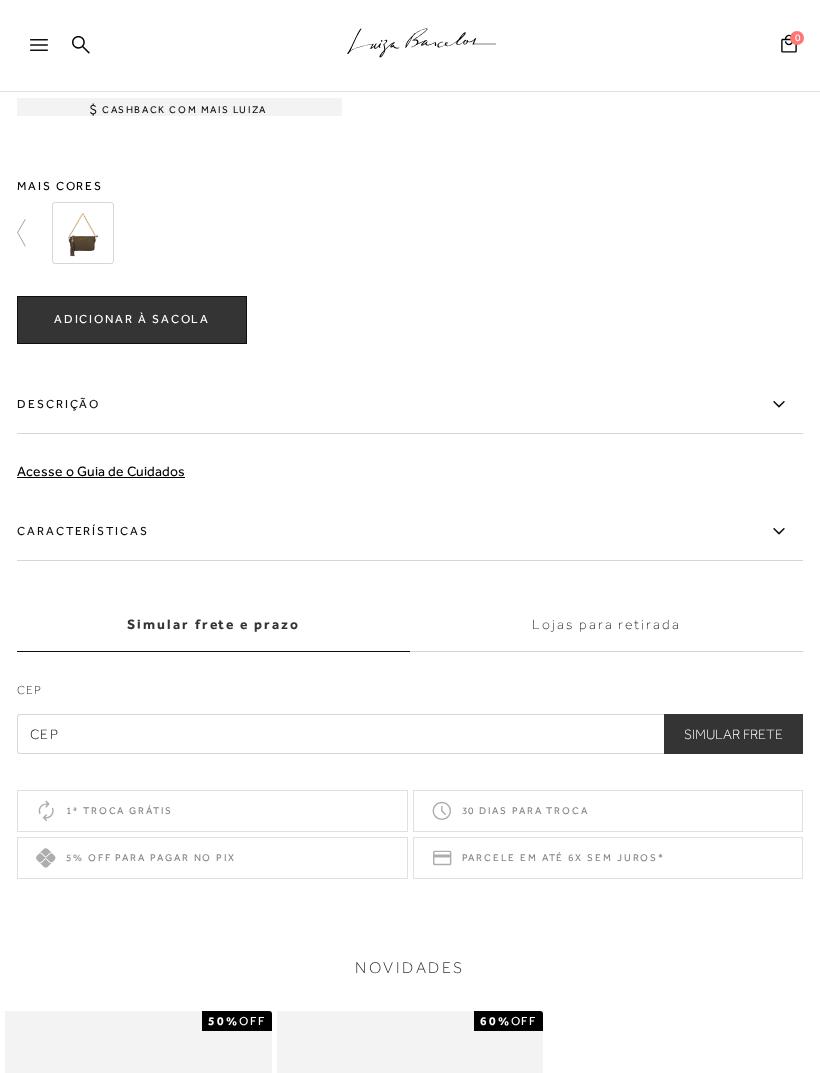 click on "Descrição" at bounding box center (410, 405) 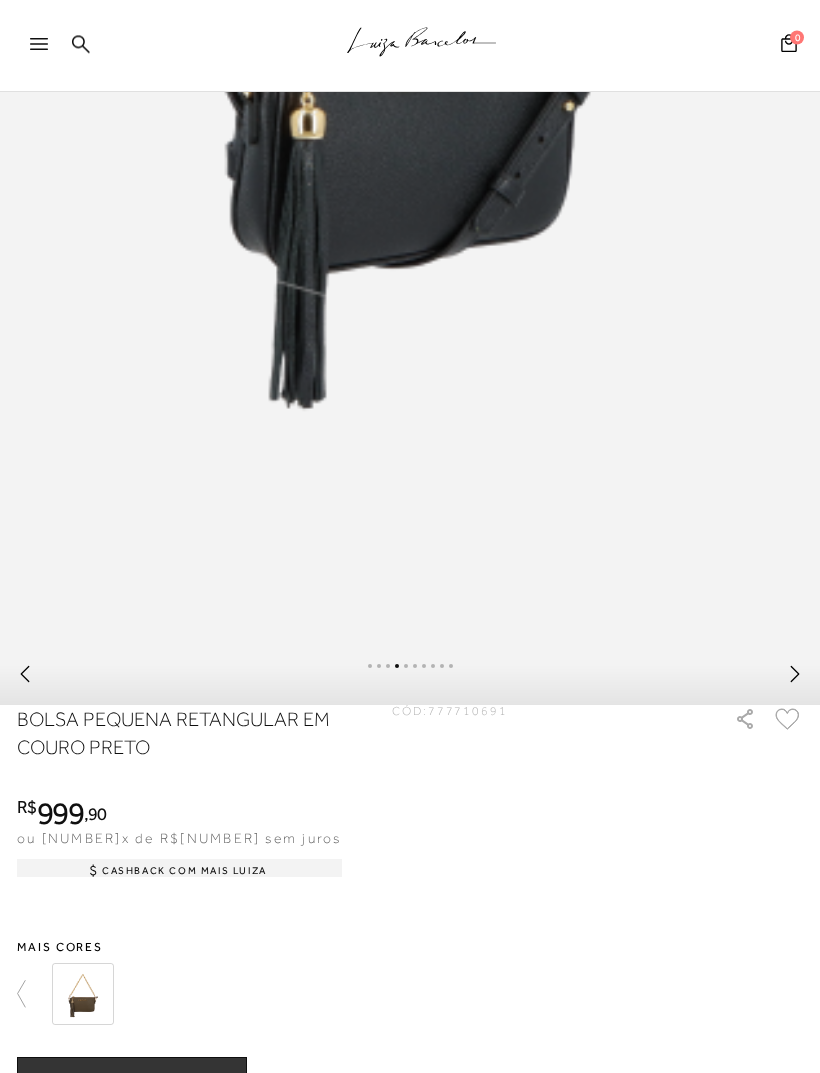 scroll, scrollTop: 822, scrollLeft: 0, axis: vertical 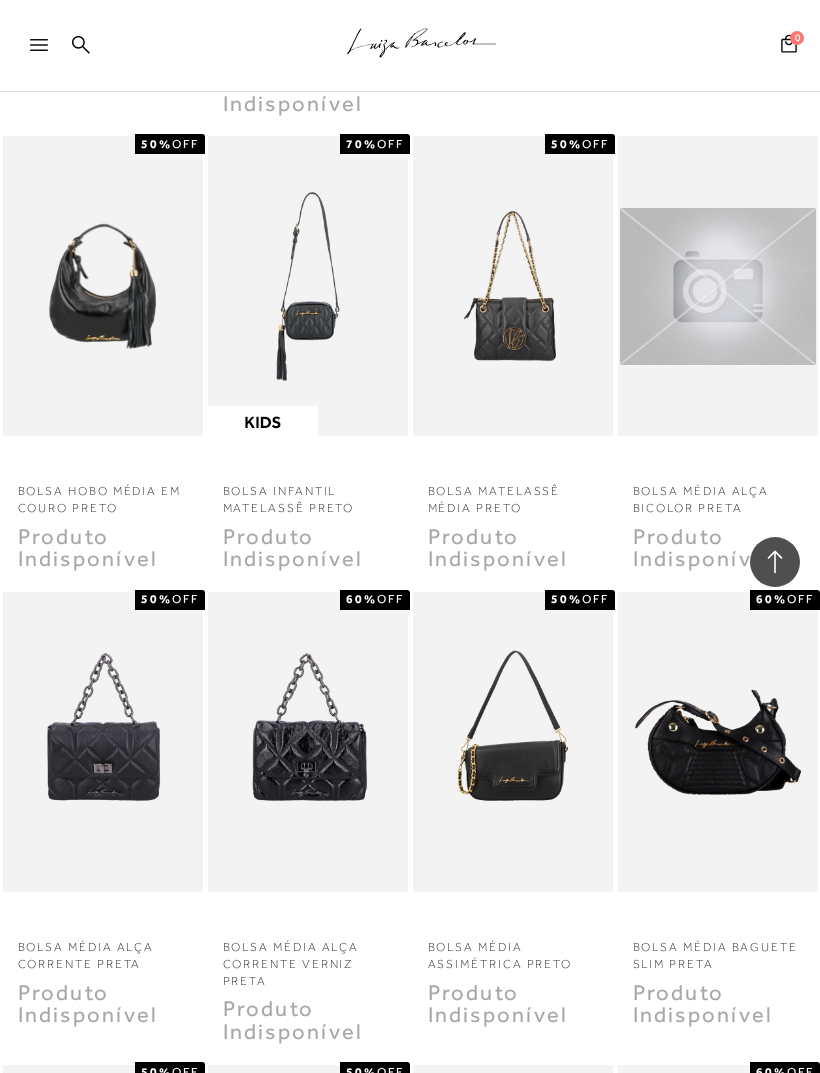 click at bounding box center [718, 742] 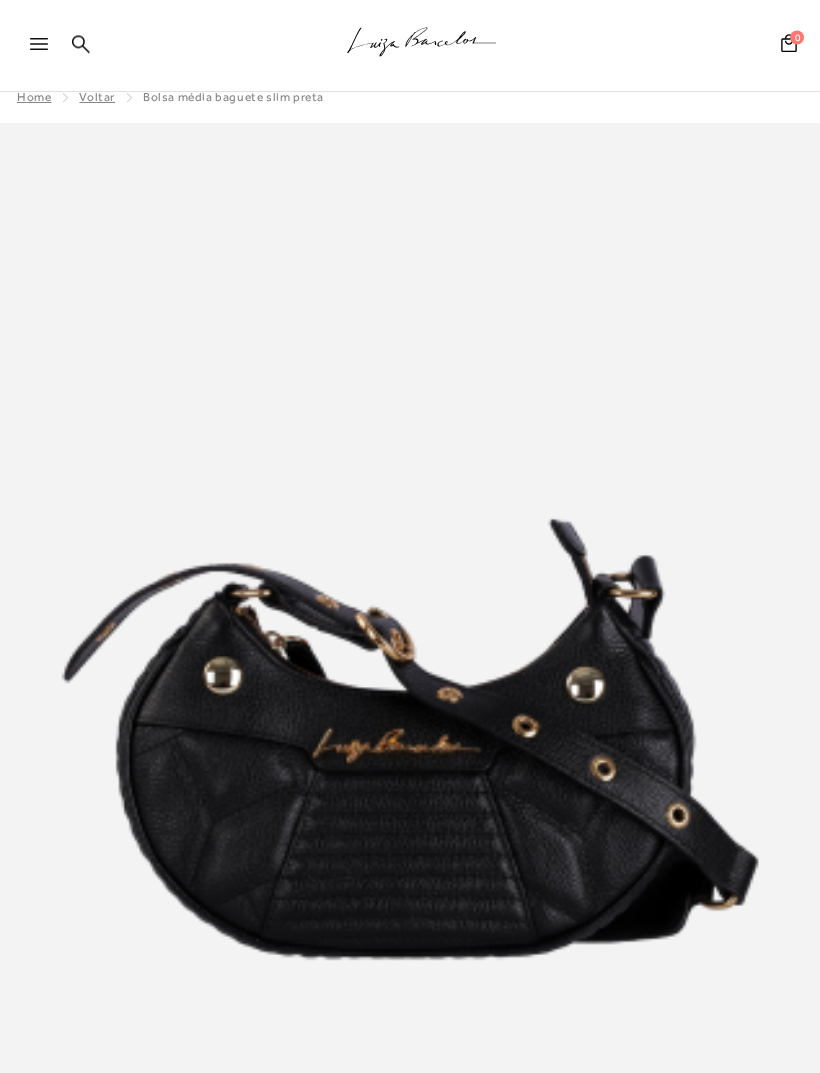 scroll, scrollTop: 0, scrollLeft: 0, axis: both 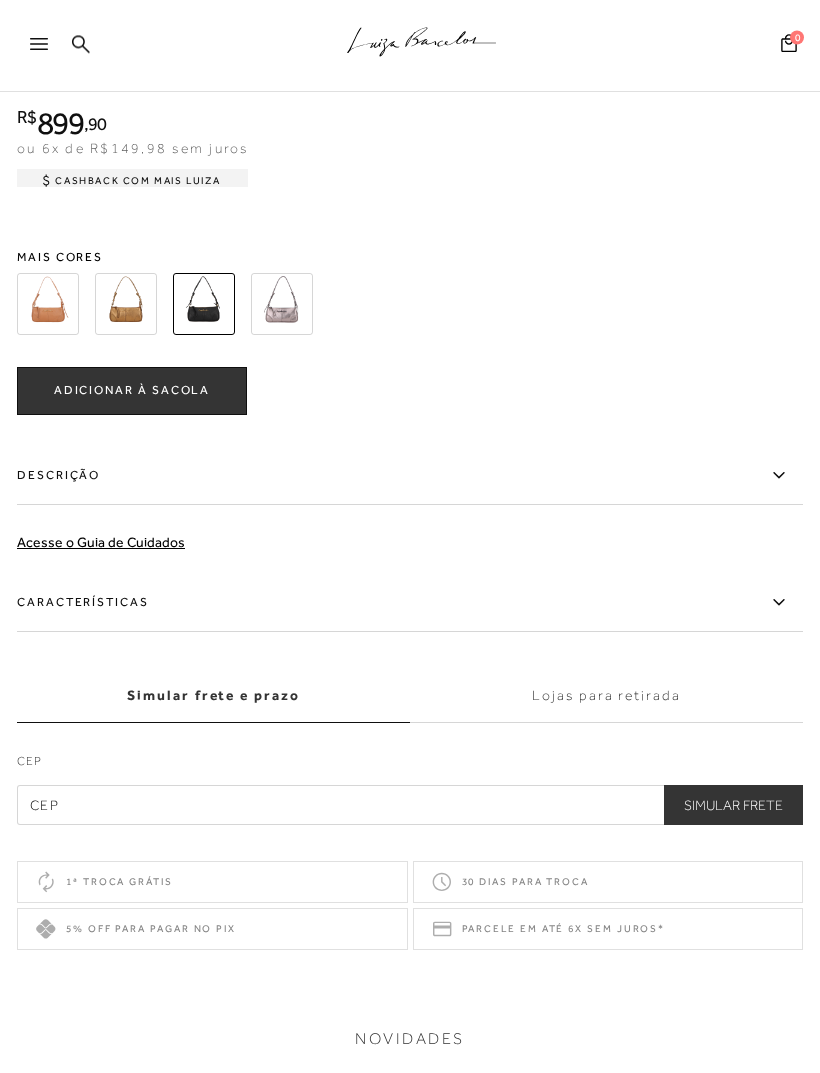 click on "Descrição" at bounding box center [410, 477] 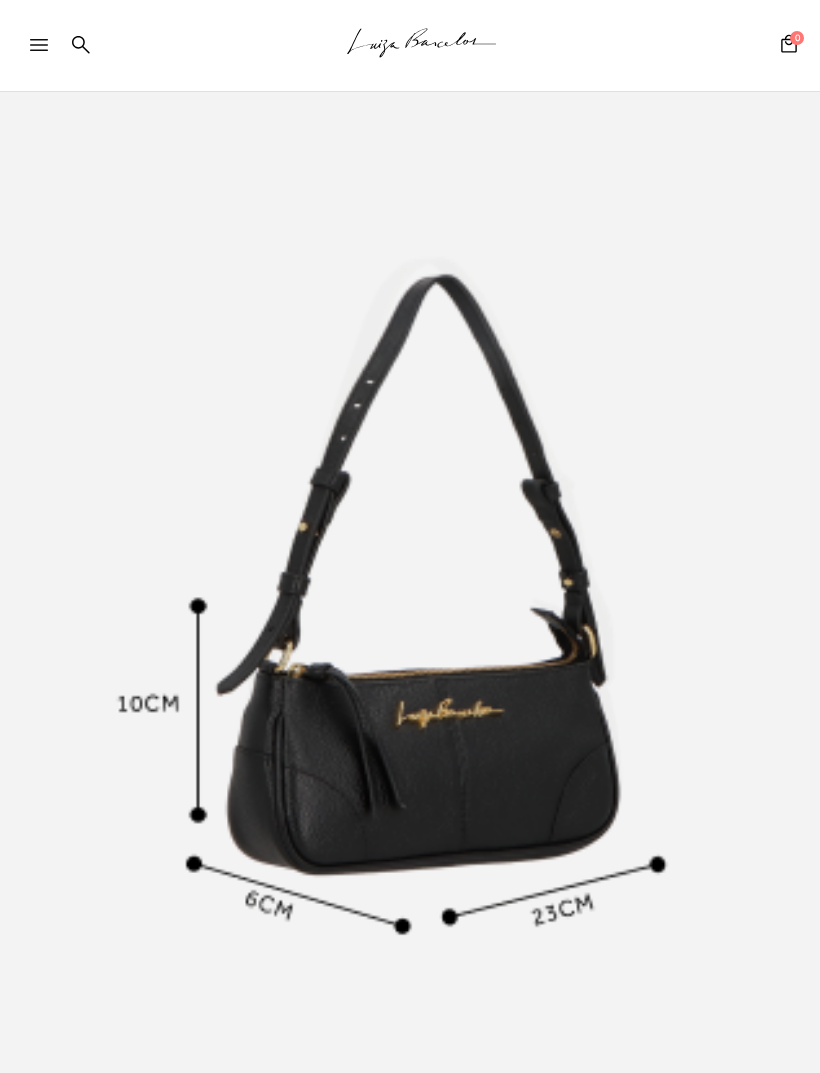 scroll, scrollTop: 65, scrollLeft: 0, axis: vertical 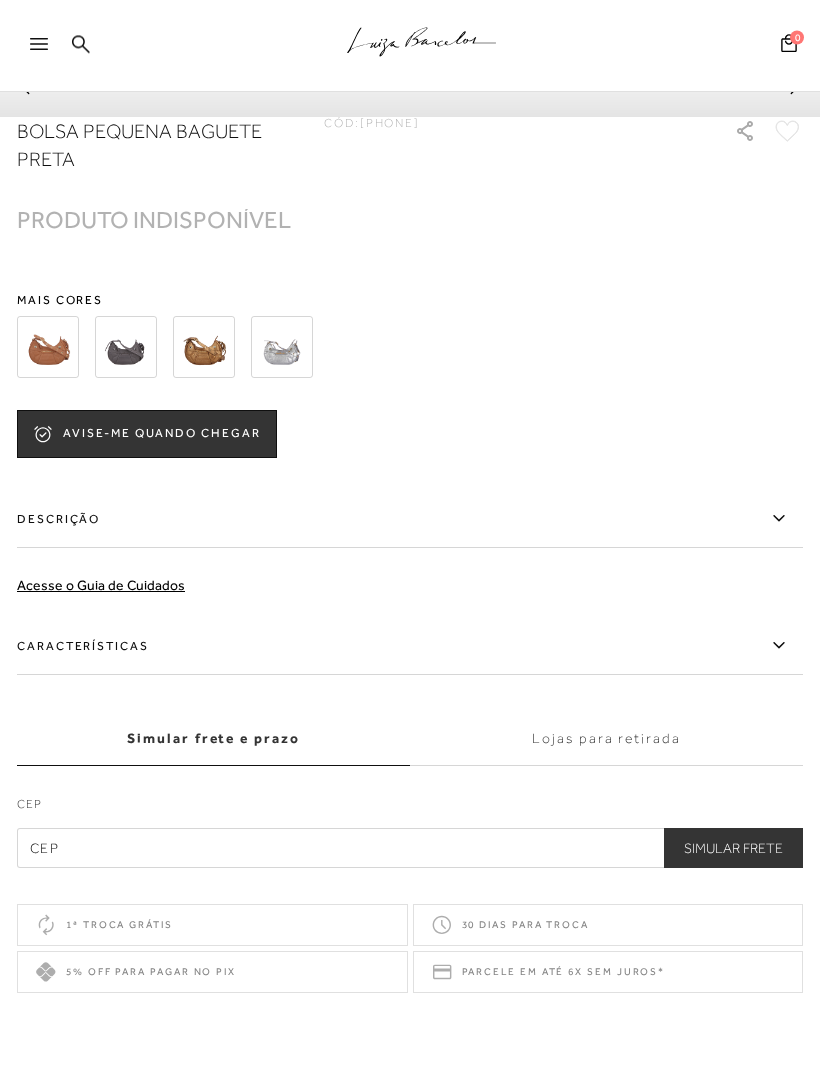 click on "AVISE-ME QUANDO CHEGAR" at bounding box center [147, 435] 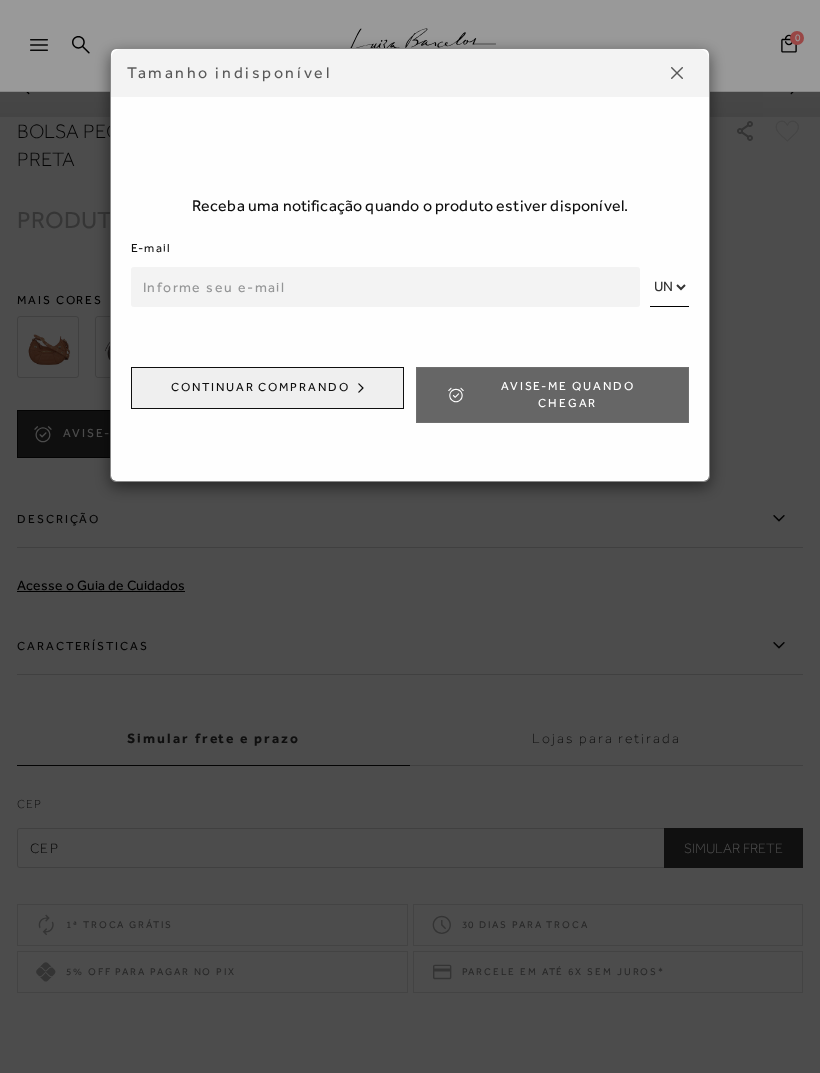 click at bounding box center (385, 287) 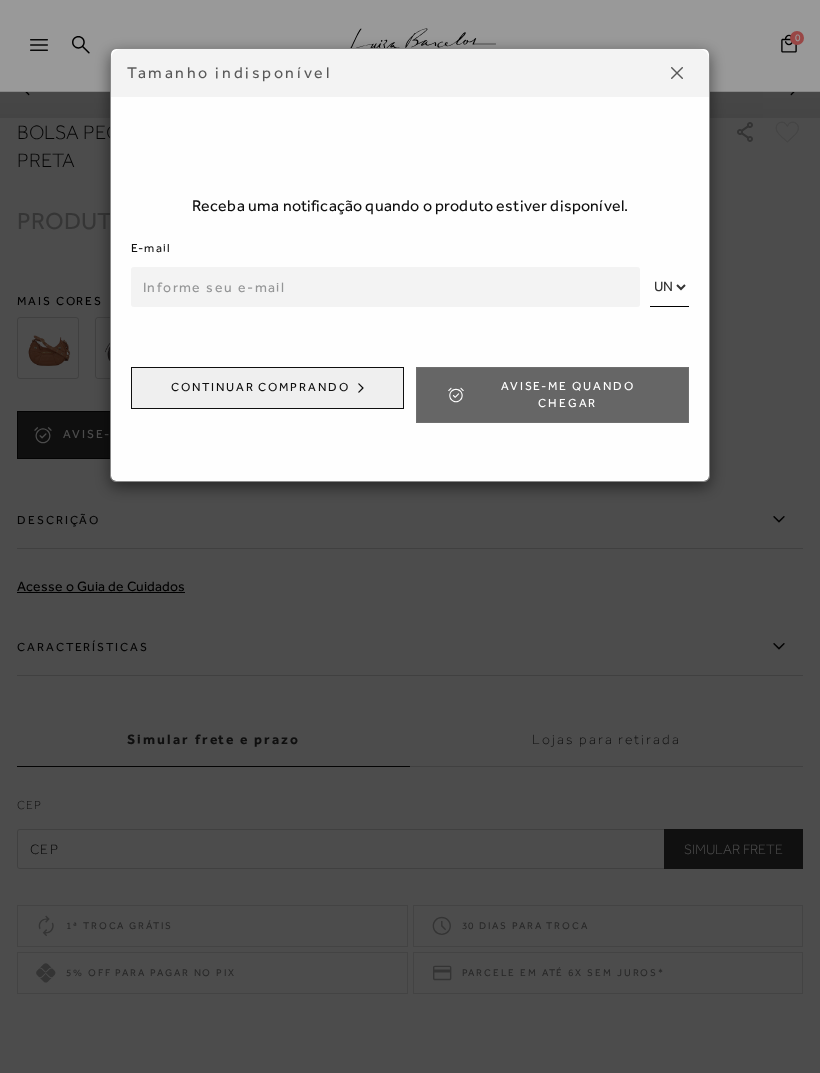 click on "E-mail" at bounding box center (385, 271) 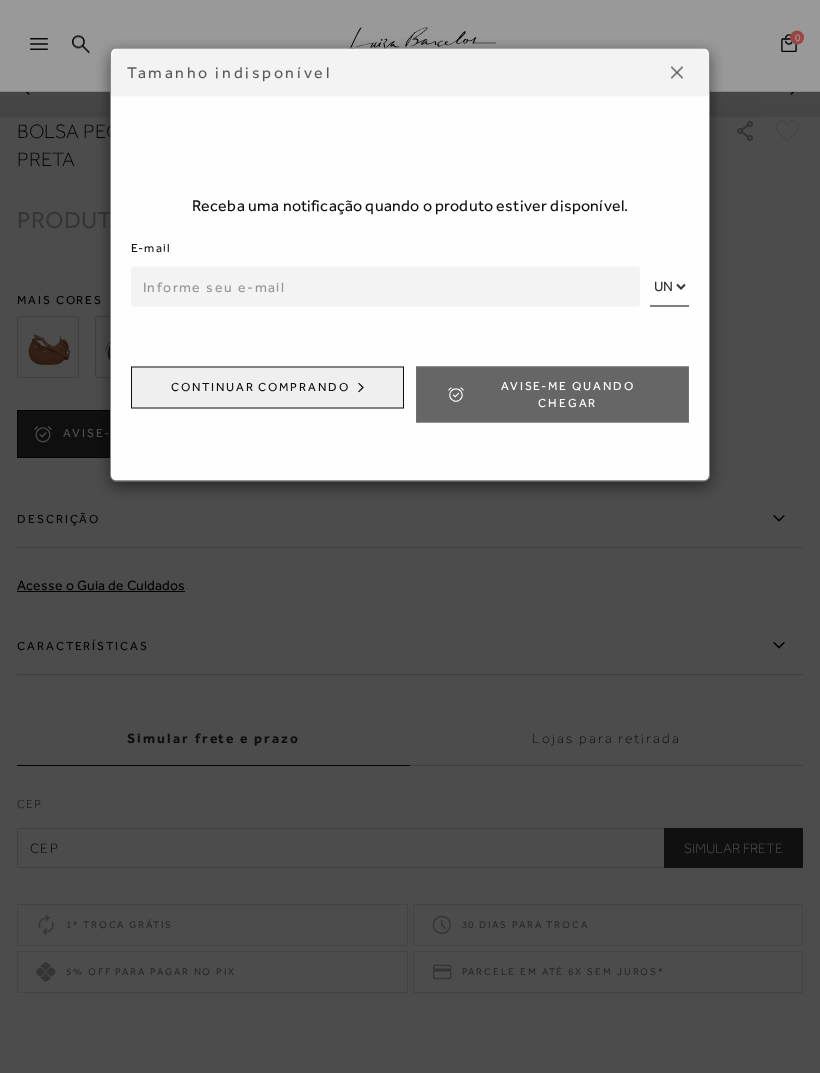 click at bounding box center (385, 287) 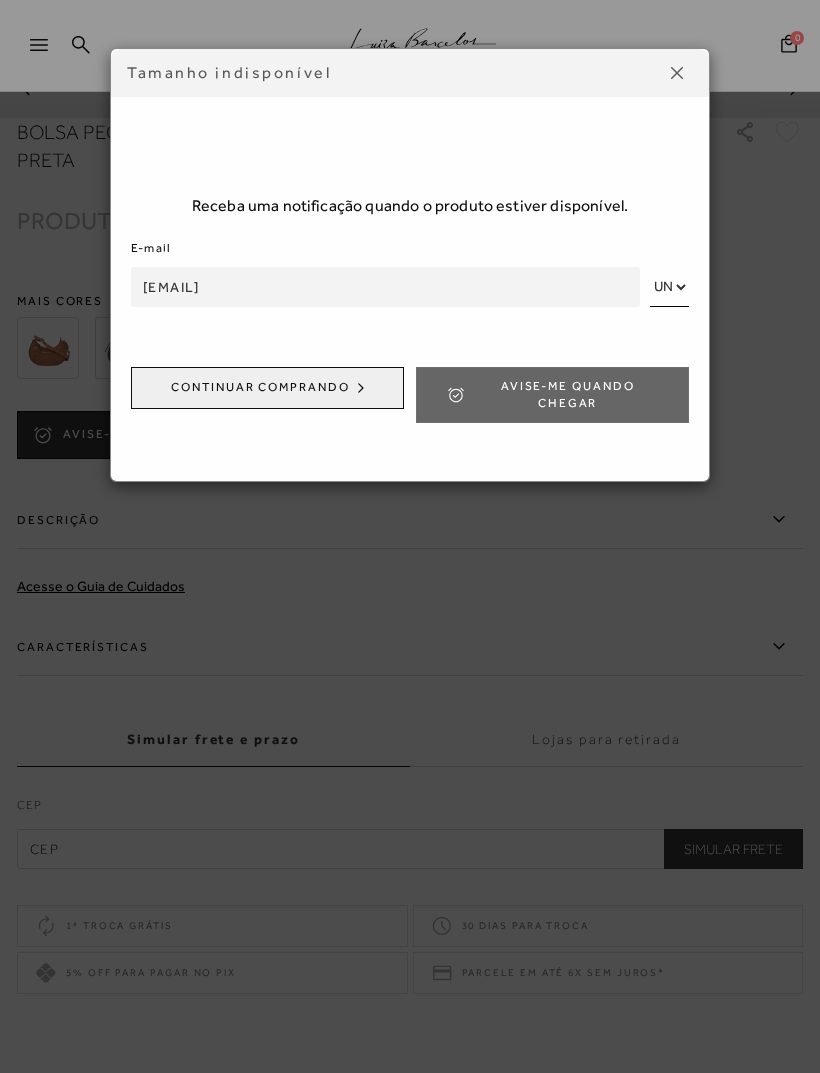 type on "paulinhagarcia@icloud.com" 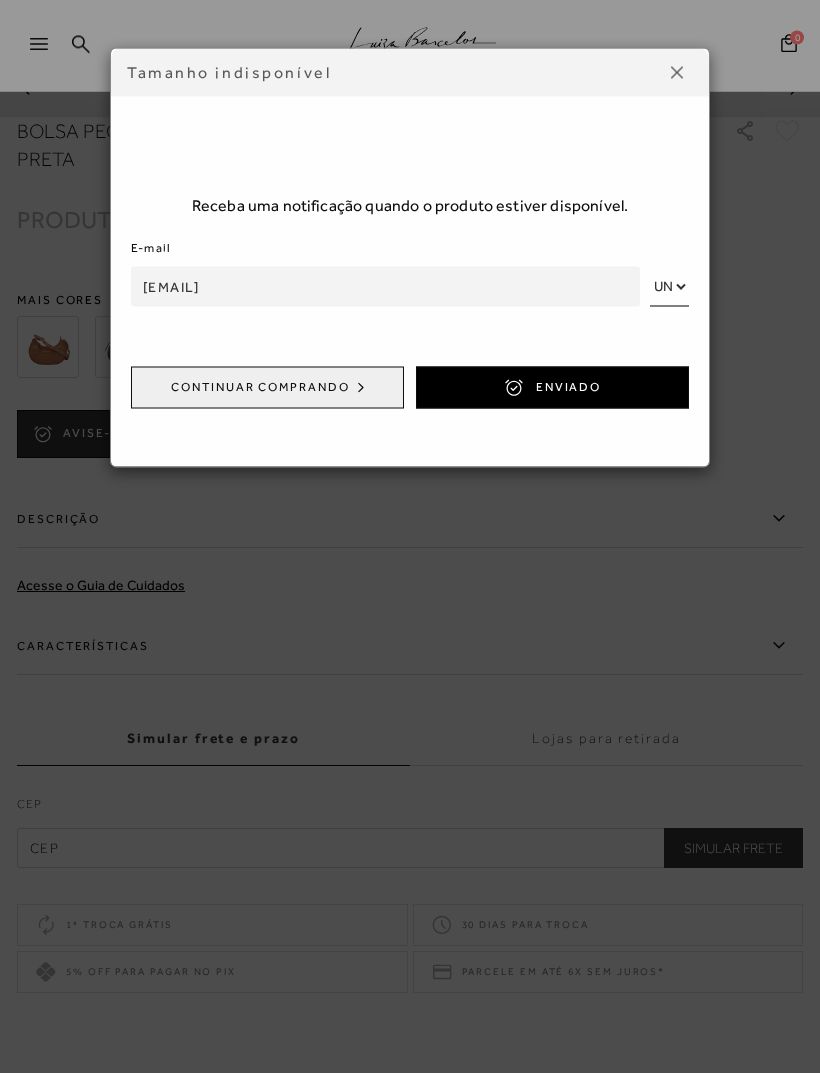 scroll, scrollTop: 1321, scrollLeft: 0, axis: vertical 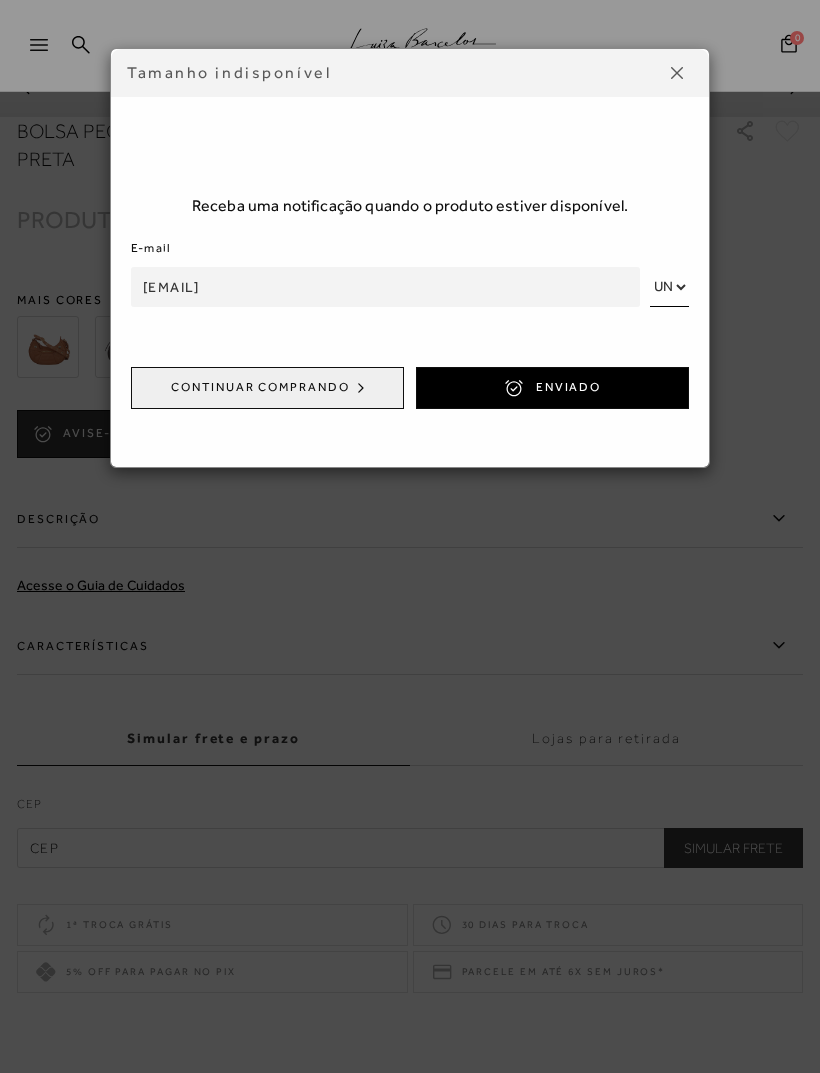 click on "Tamanho indisponível
Receba uma notificação quando o produto estiver disponível.
E-mail
paulinhagarcia@icloud.com
UN
Continuar comprando
ENVIADO" at bounding box center (410, 536) 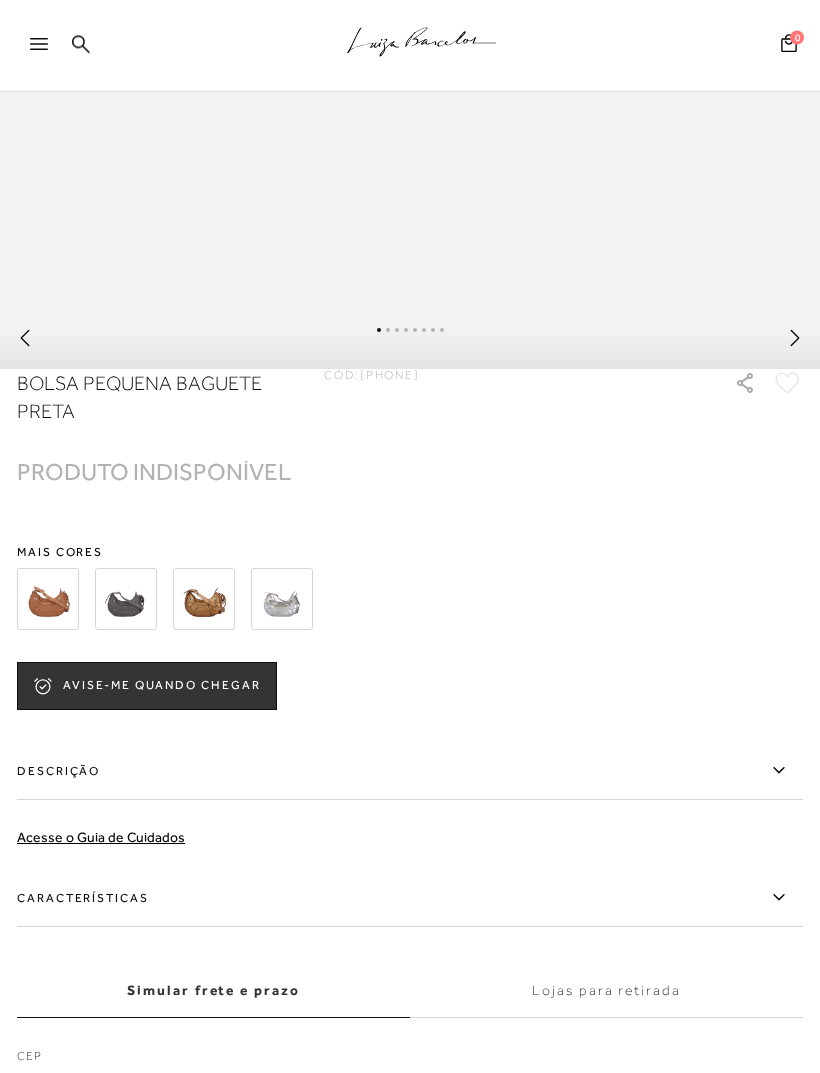 scroll, scrollTop: 950, scrollLeft: 0, axis: vertical 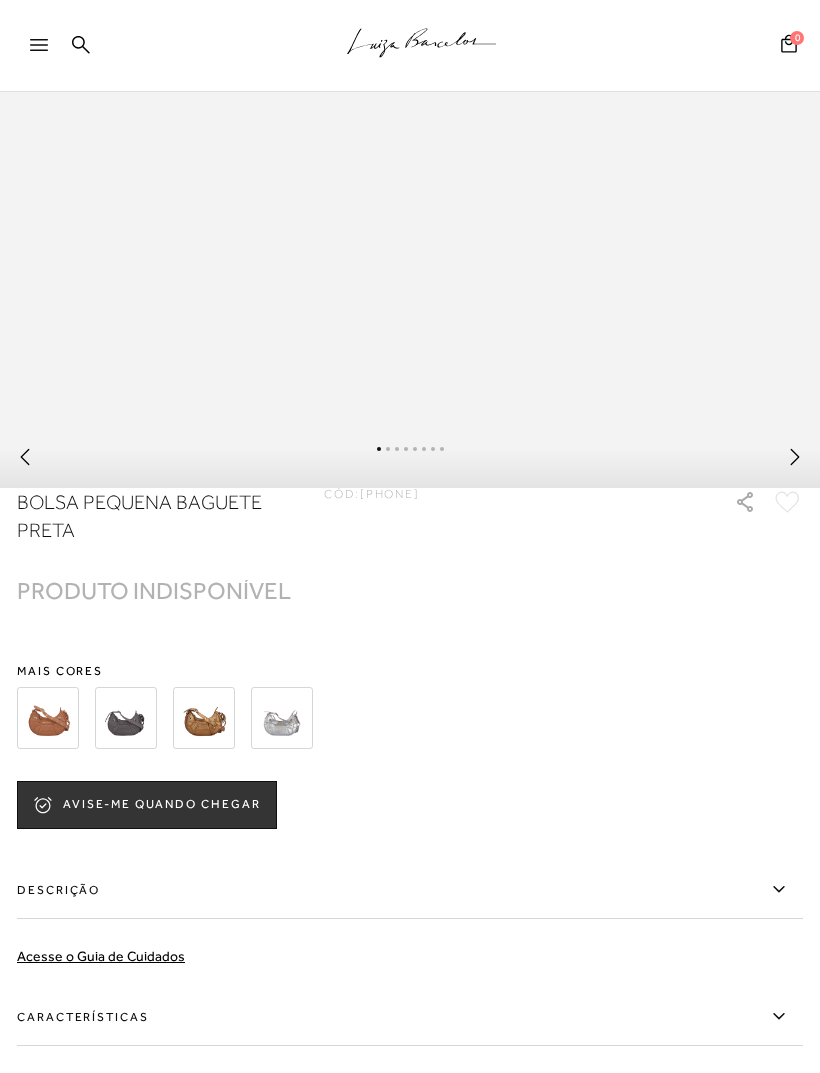 click at bounding box center (282, 718) 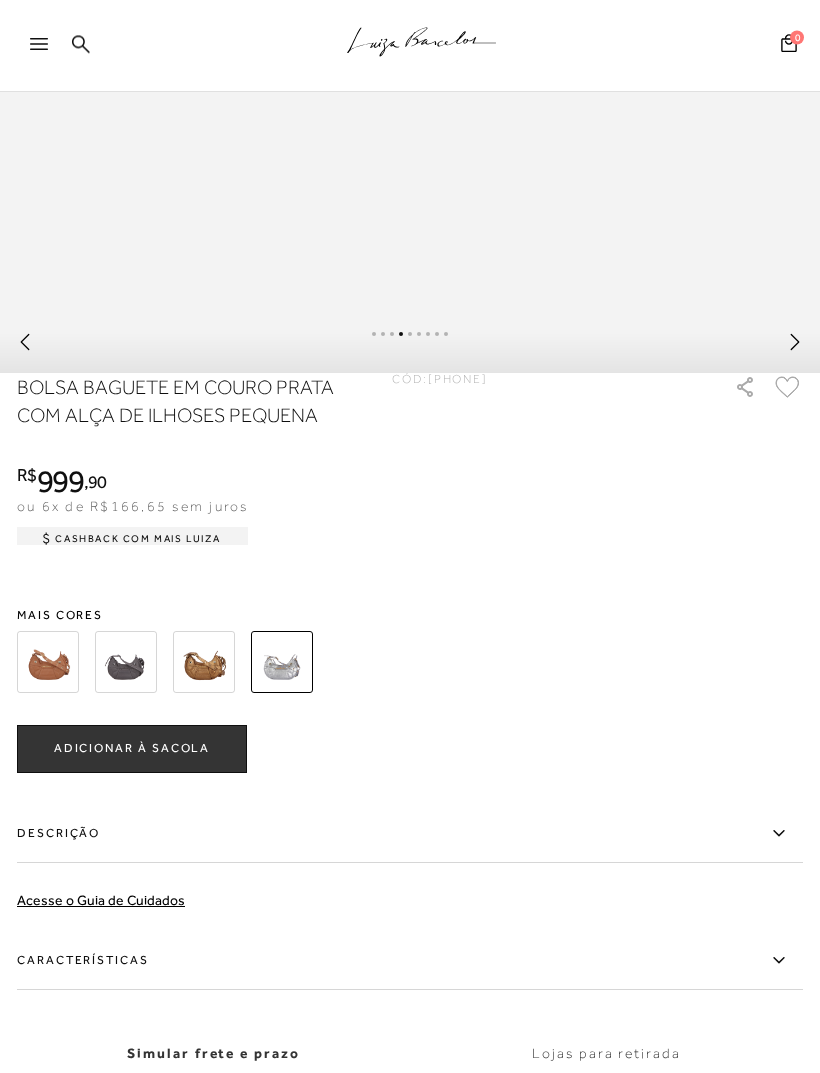 scroll, scrollTop: 1188, scrollLeft: 0, axis: vertical 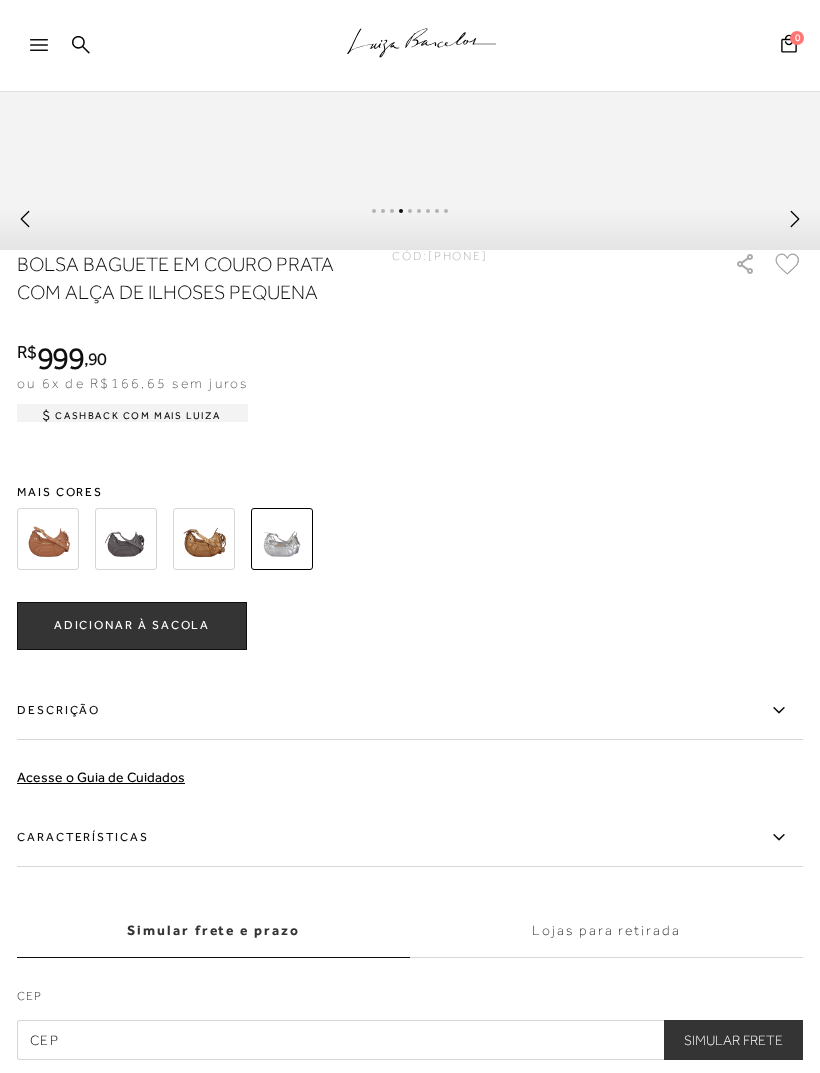 click at bounding box center (126, 539) 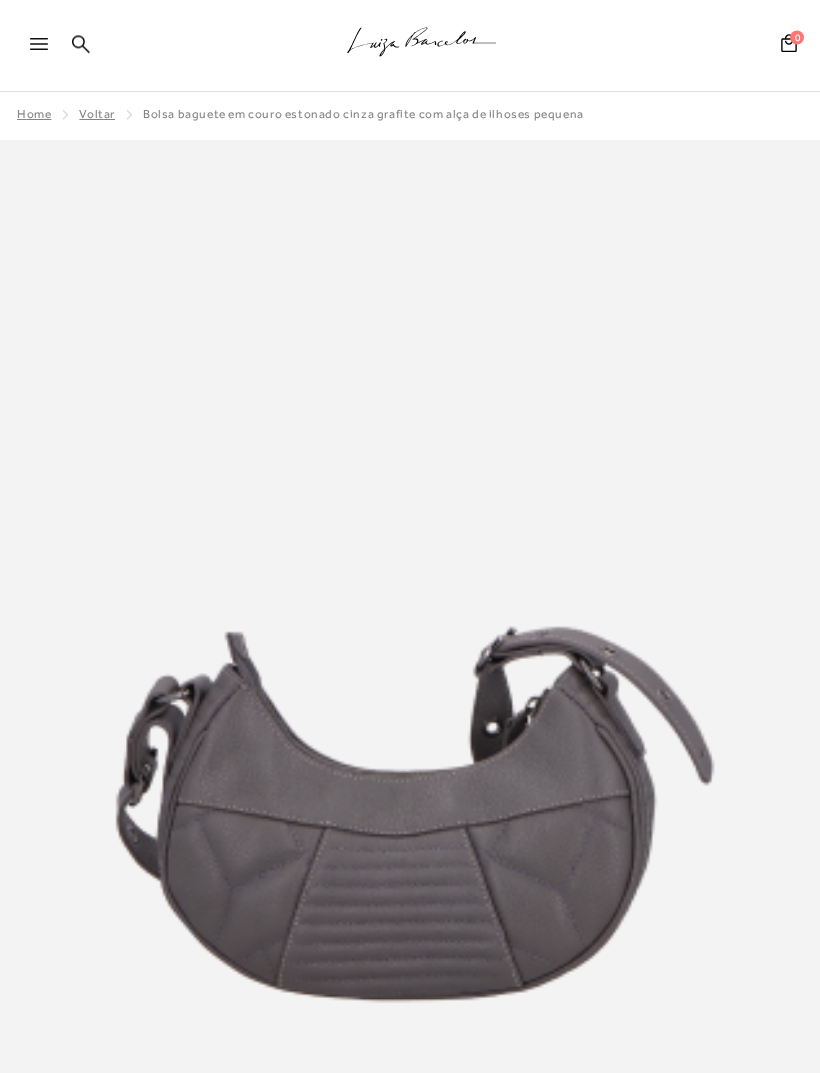 scroll, scrollTop: 0, scrollLeft: 0, axis: both 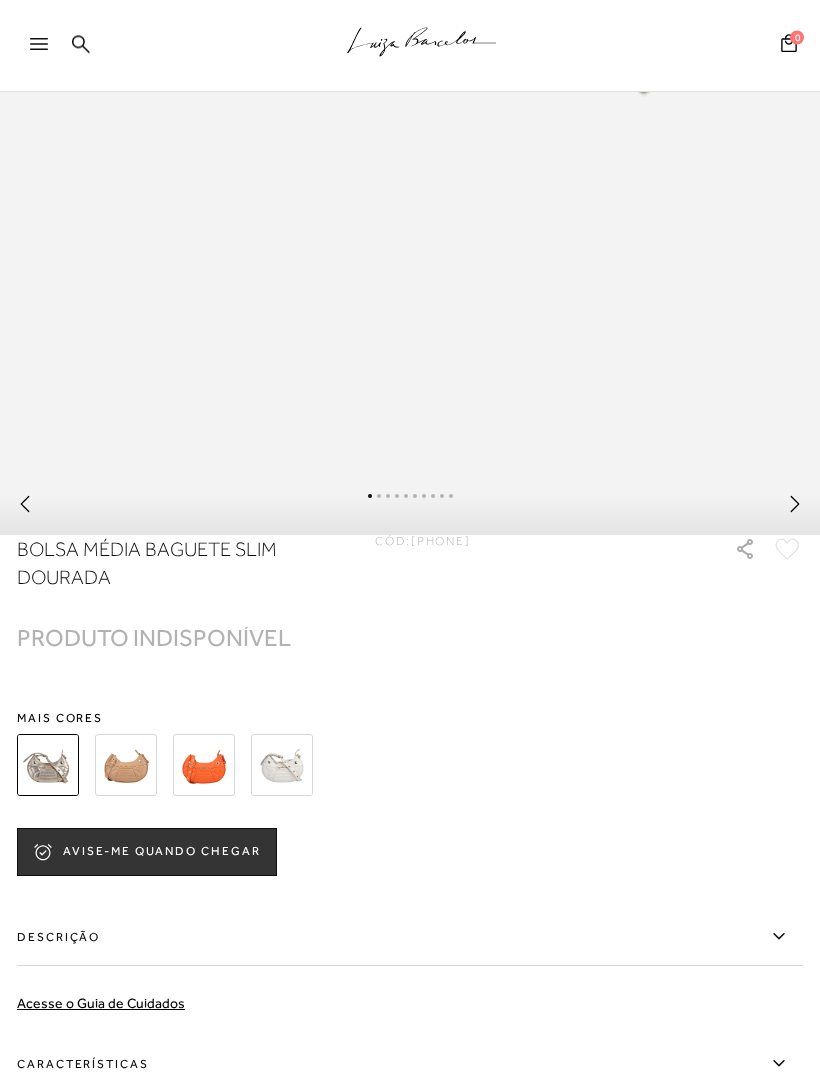 click at bounding box center (126, 766) 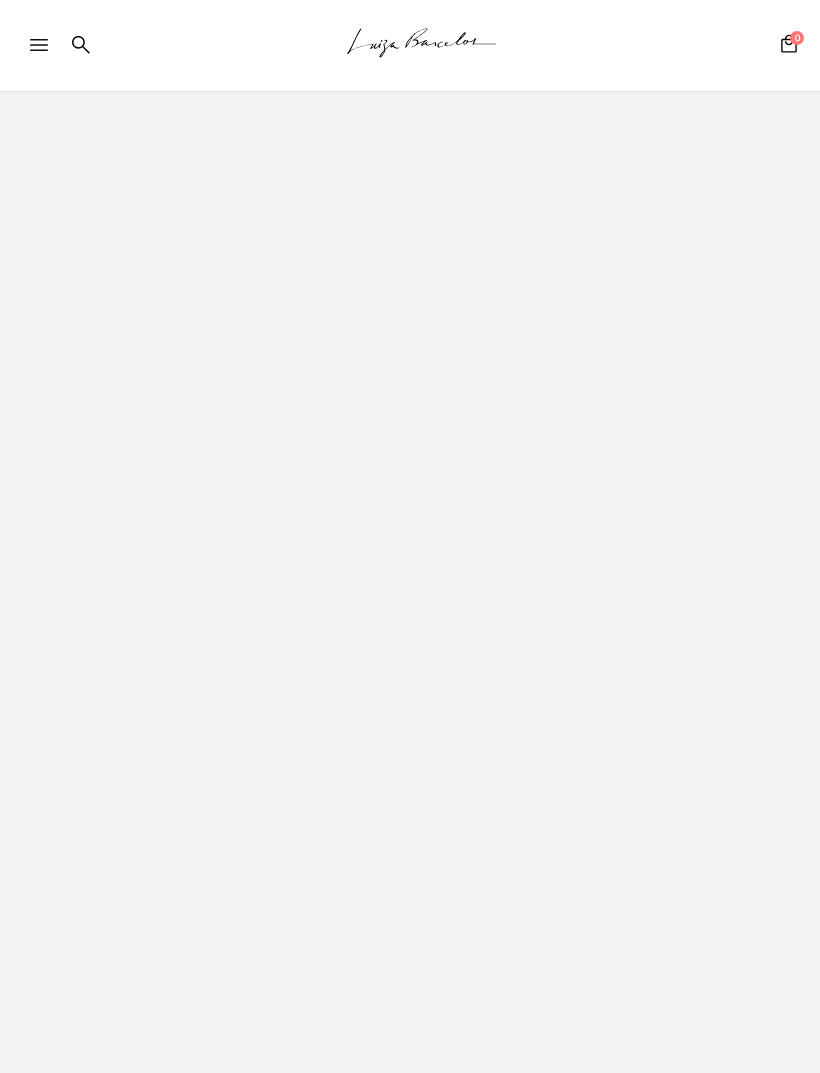 scroll, scrollTop: 516, scrollLeft: 0, axis: vertical 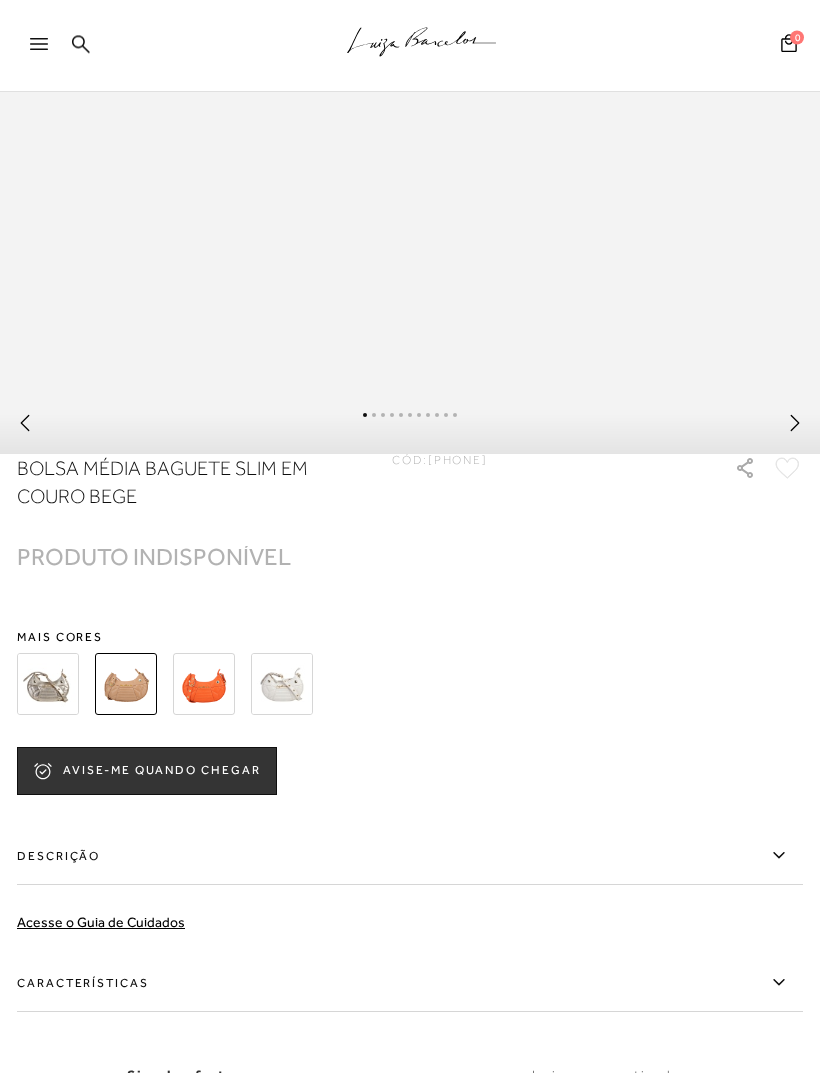 click at bounding box center (282, 685) 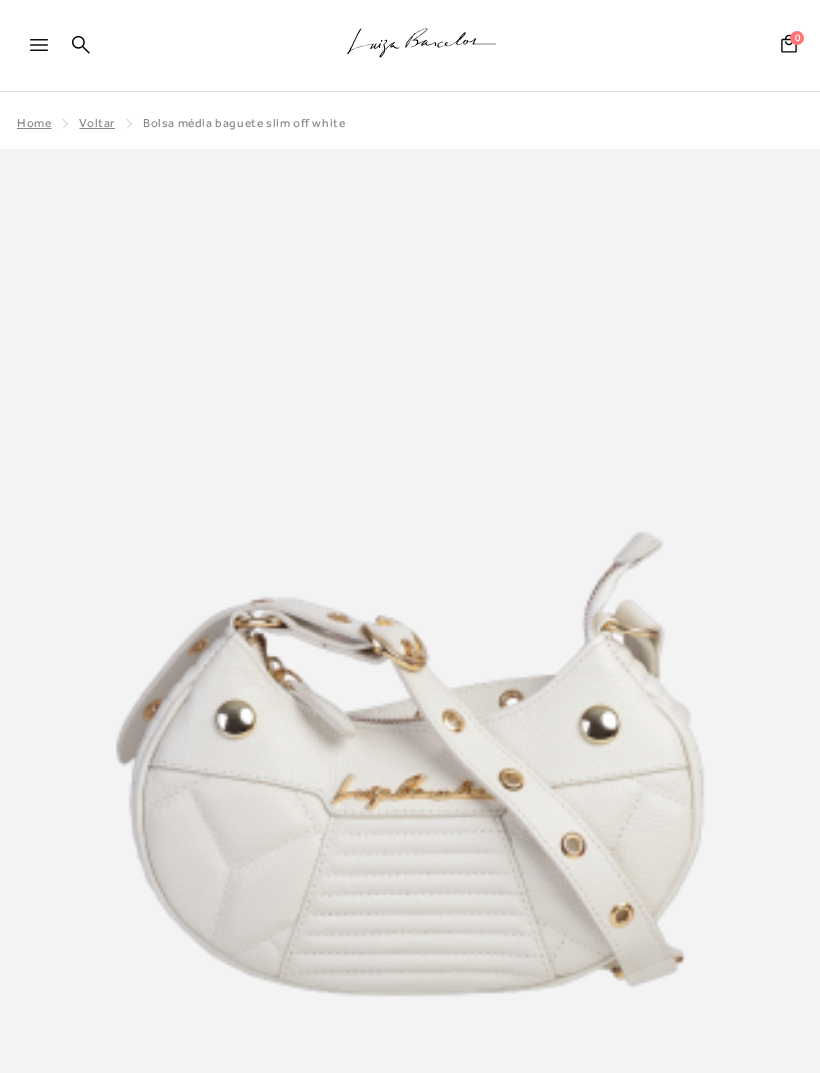 scroll, scrollTop: 0, scrollLeft: 0, axis: both 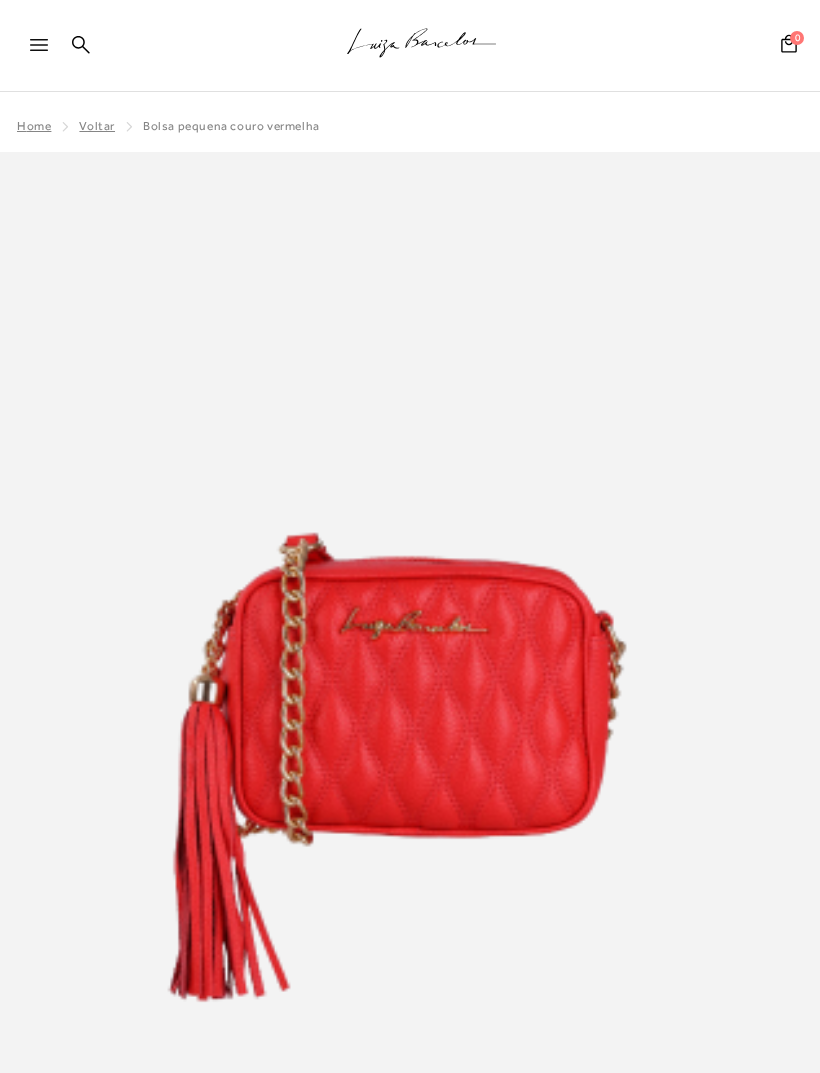 click on "Pesquisar
Minha Conta
Meus Pedidos
Lista de desejos
Sair
0" at bounding box center (693, 46) 